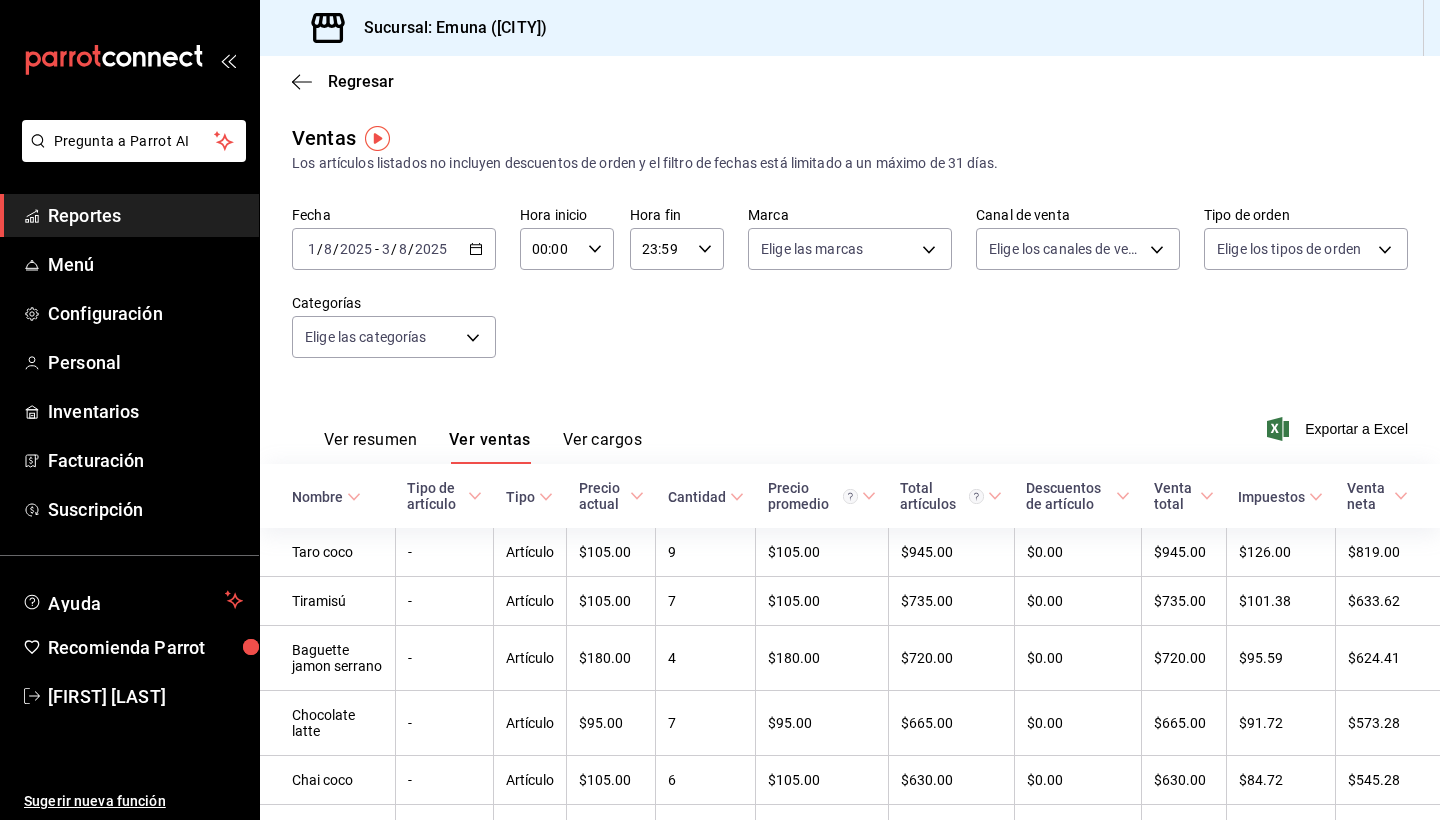 scroll, scrollTop: 0, scrollLeft: 0, axis: both 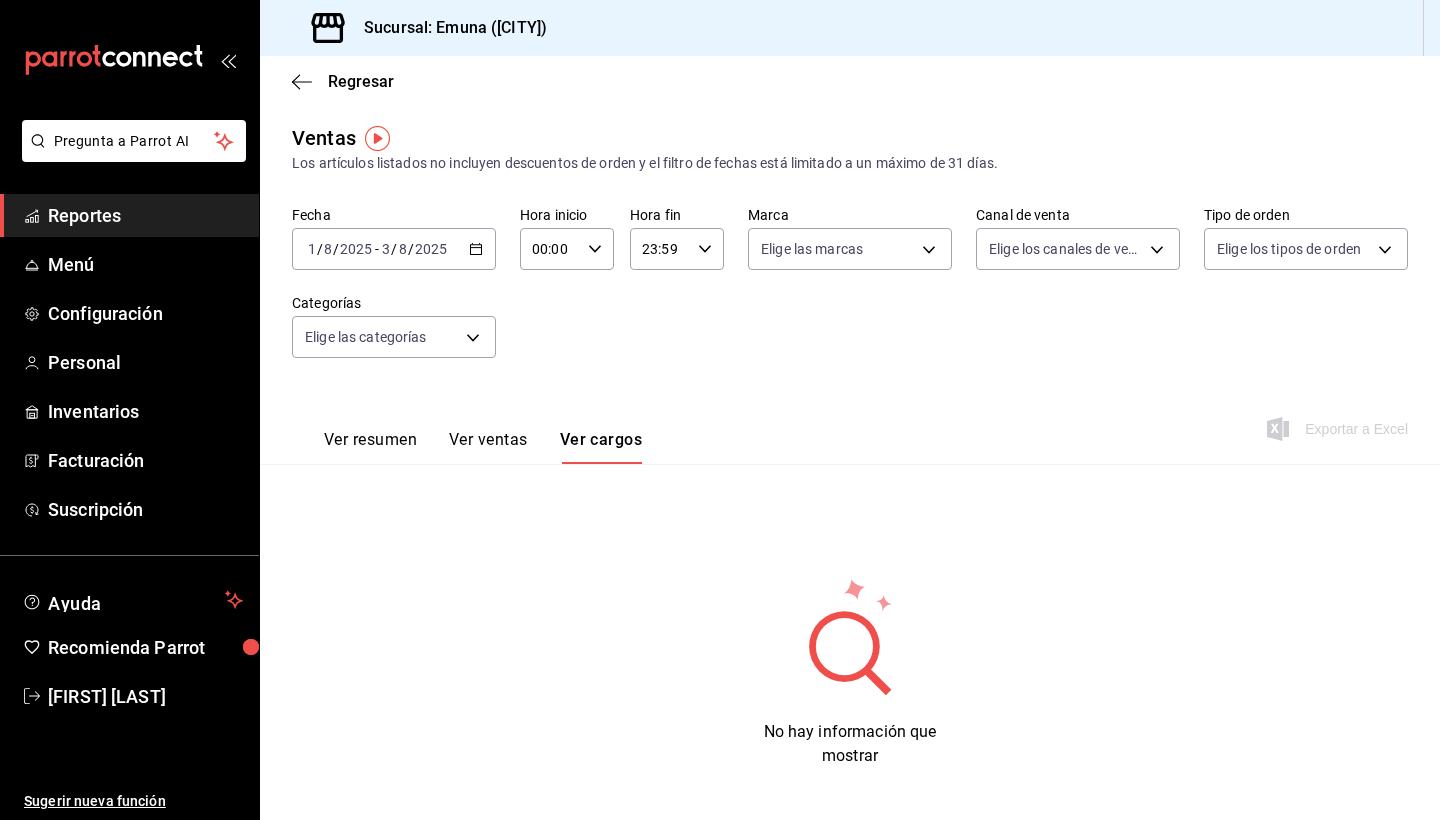 click 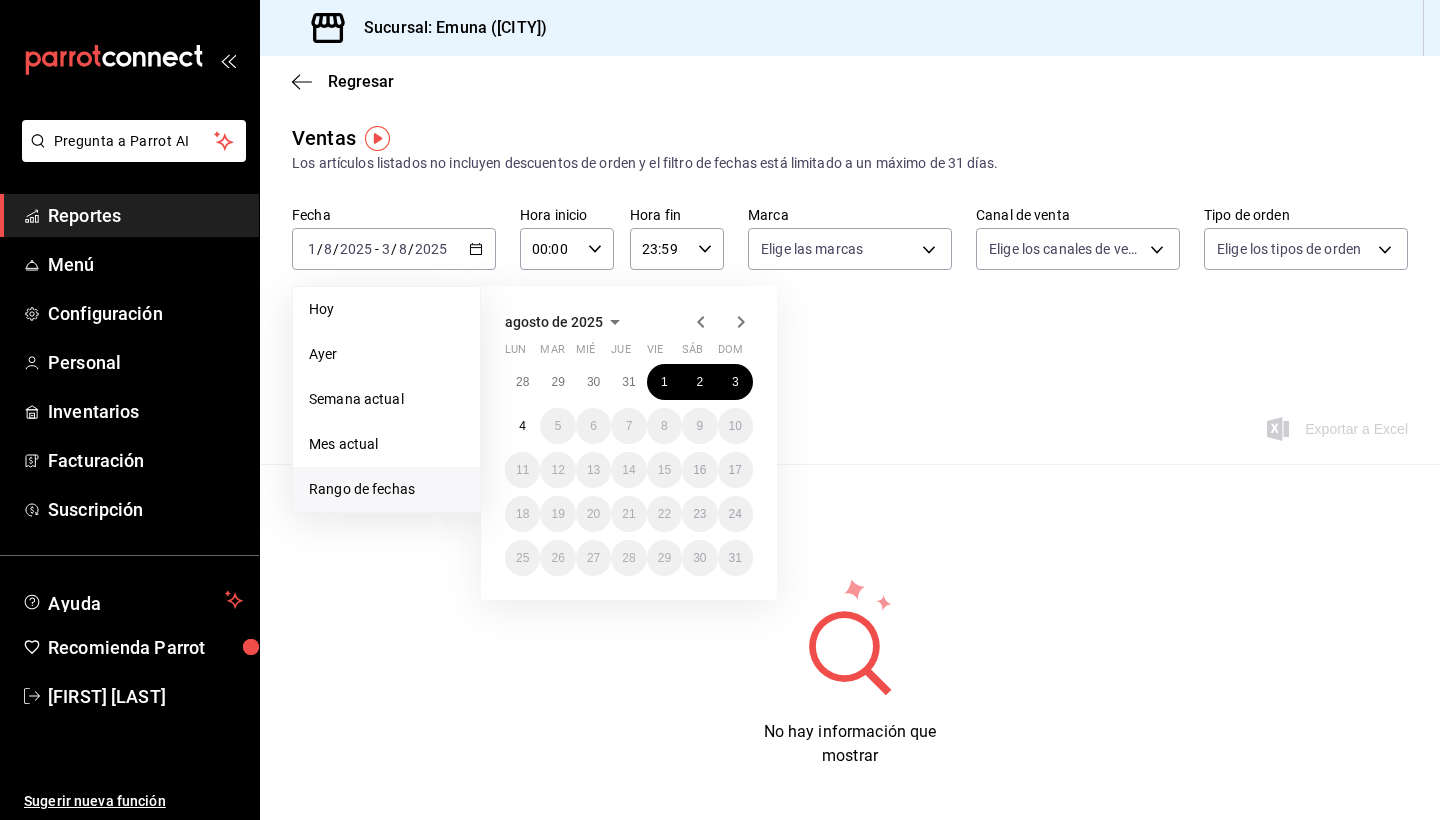 click on "Rango de fechas" at bounding box center (386, 489) 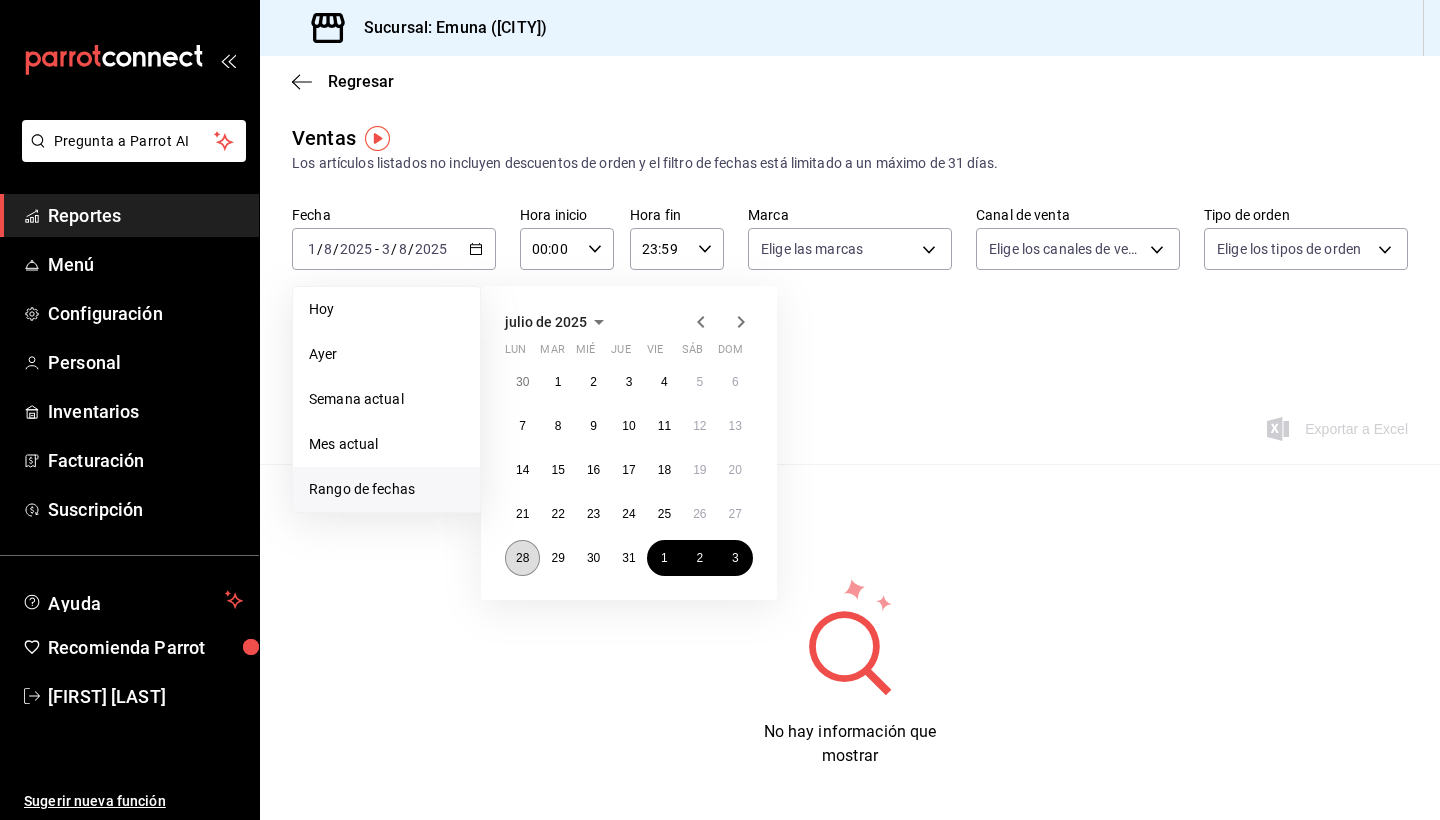 click on "28" at bounding box center [522, 558] 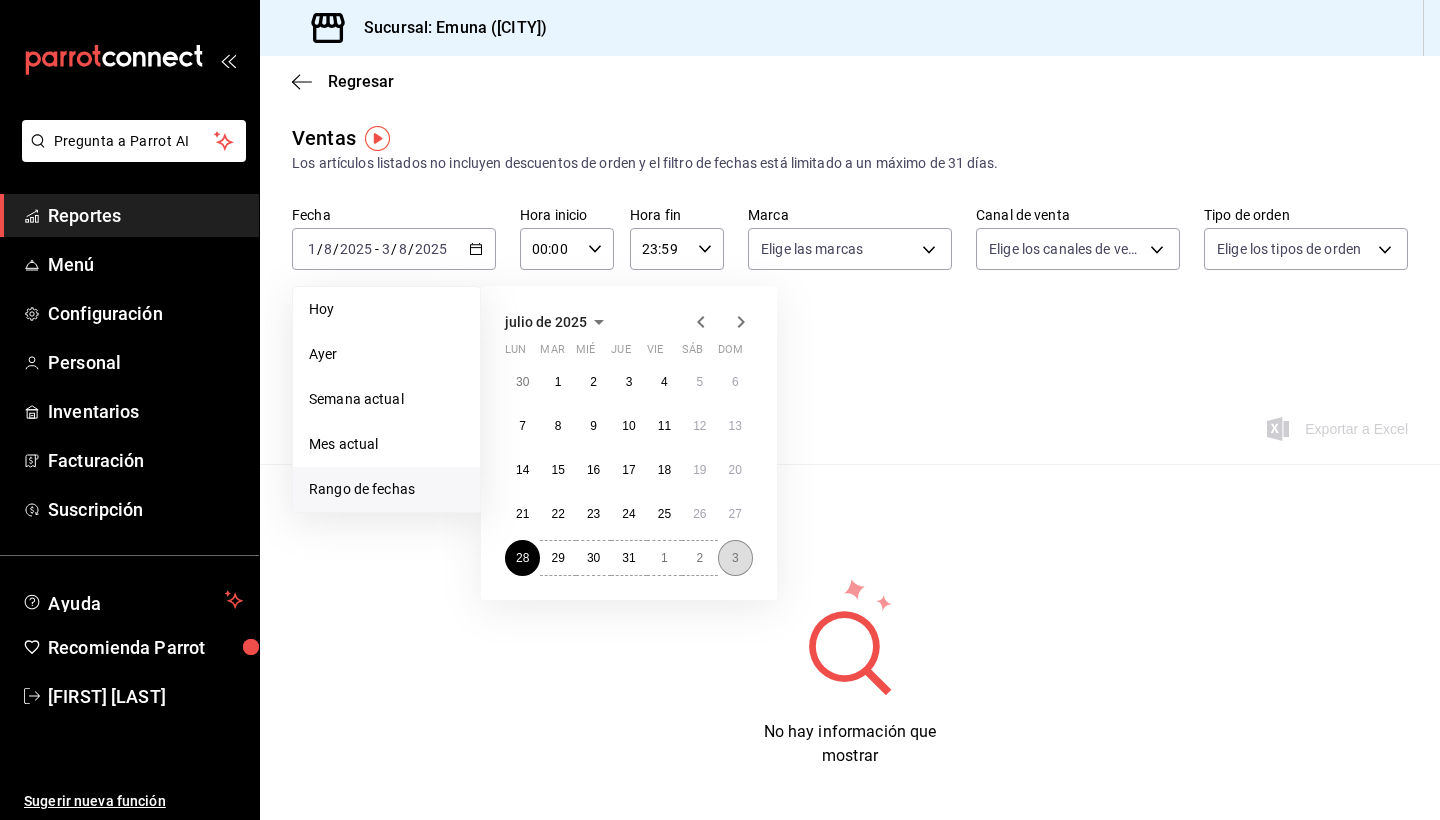 click on "3" at bounding box center [735, 558] 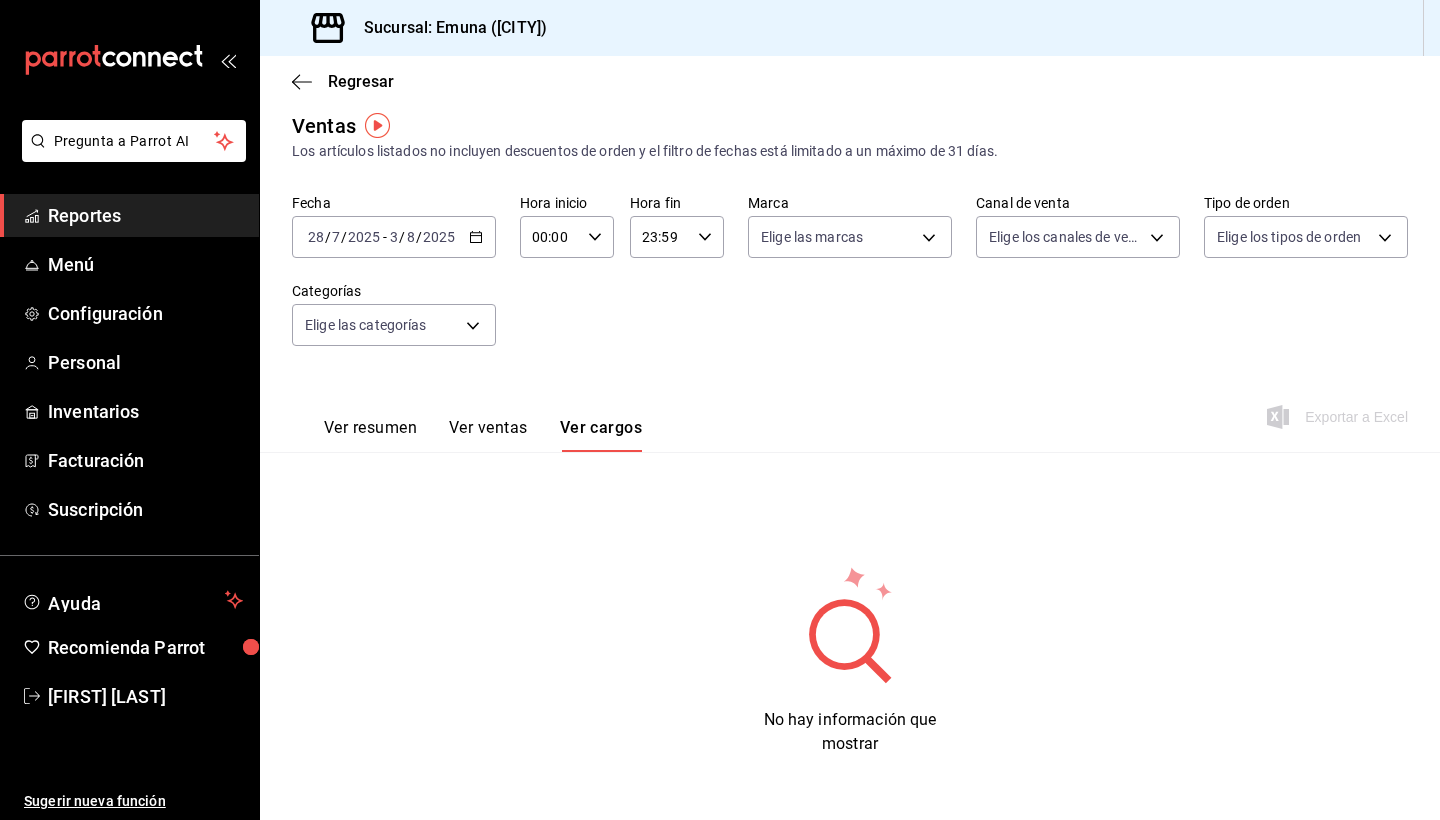 scroll, scrollTop: 12, scrollLeft: 0, axis: vertical 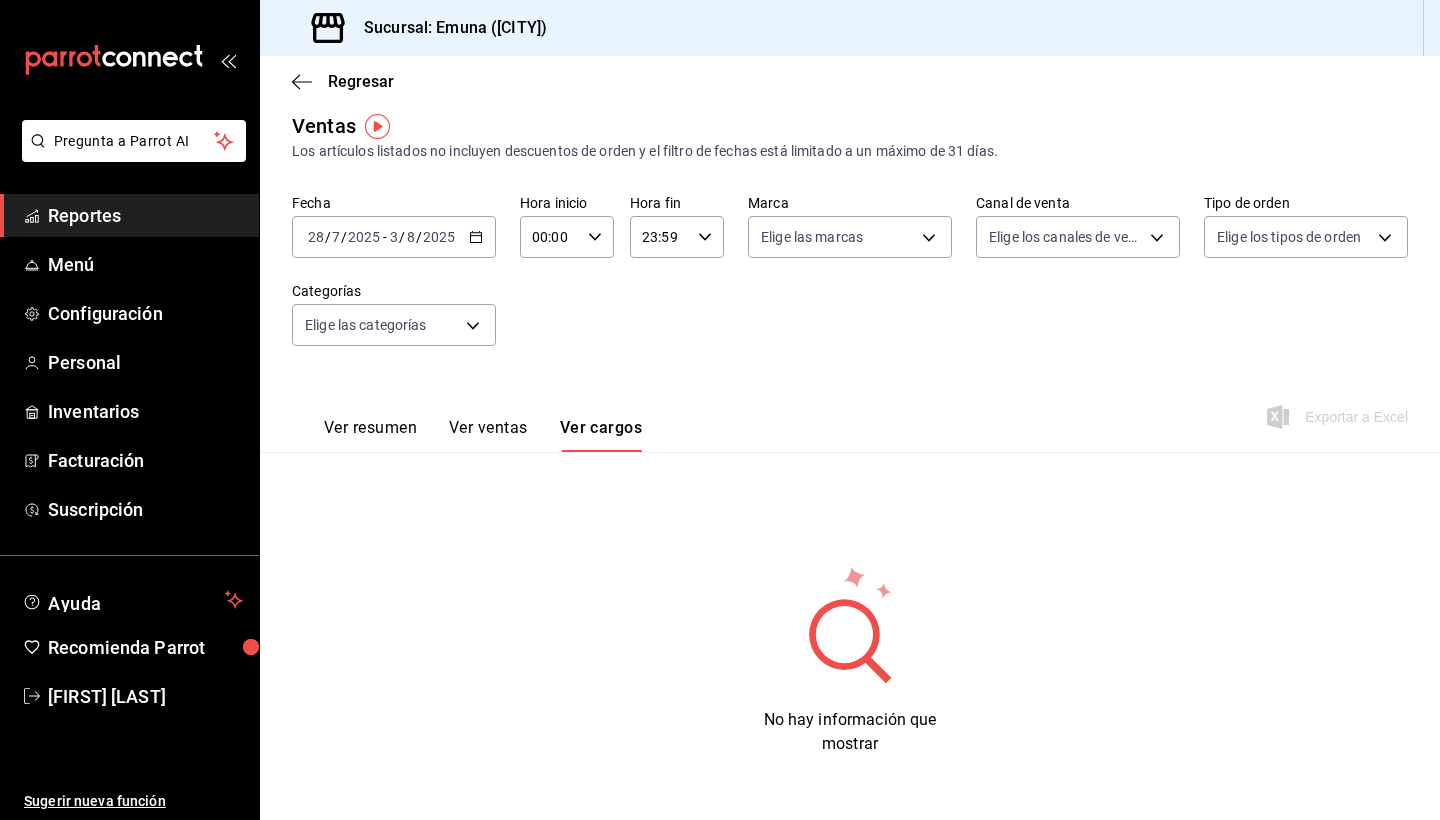 click on "No hay información que mostrar" at bounding box center [850, 732] 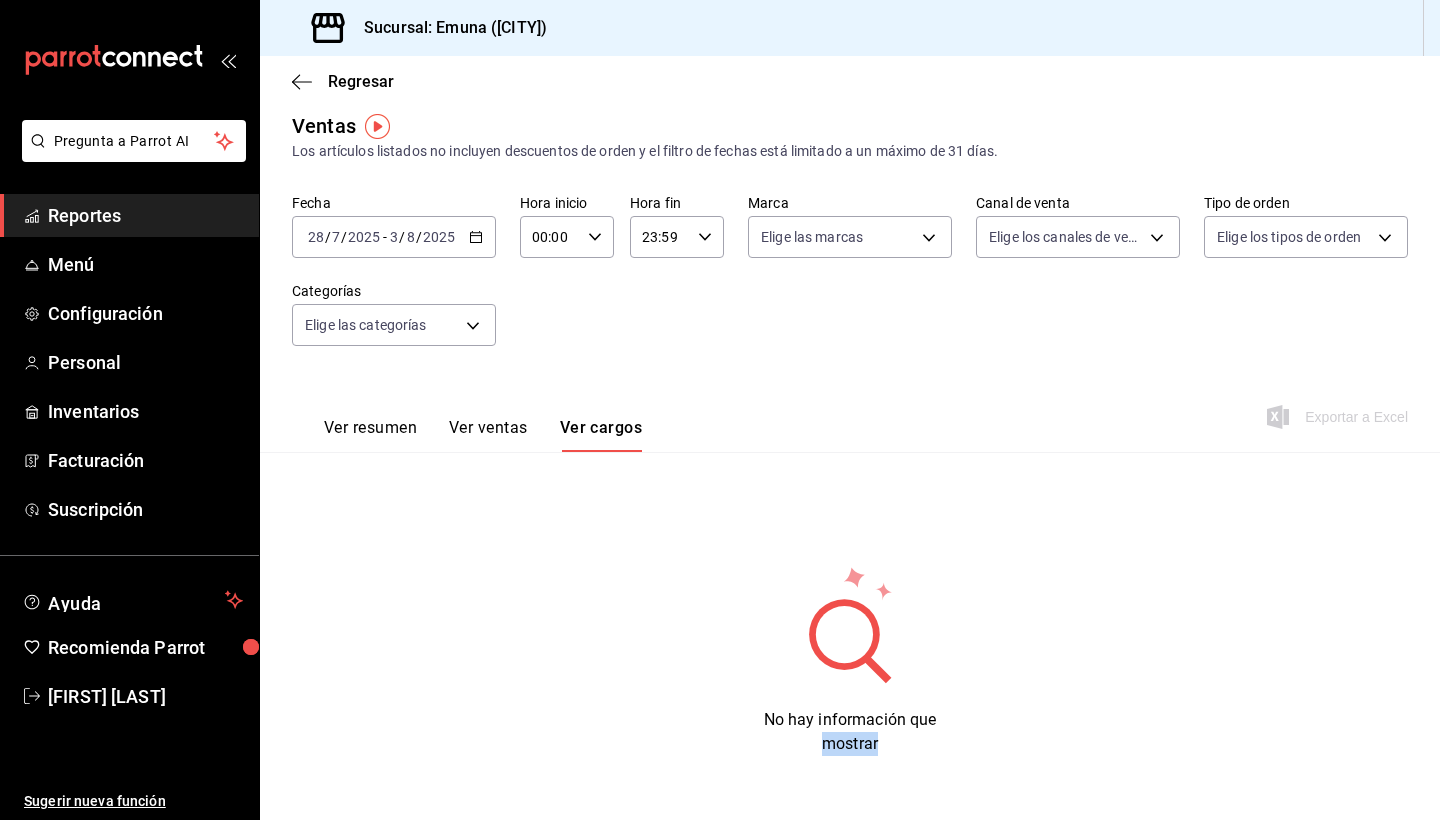 click on "No hay información que mostrar" at bounding box center (850, 732) 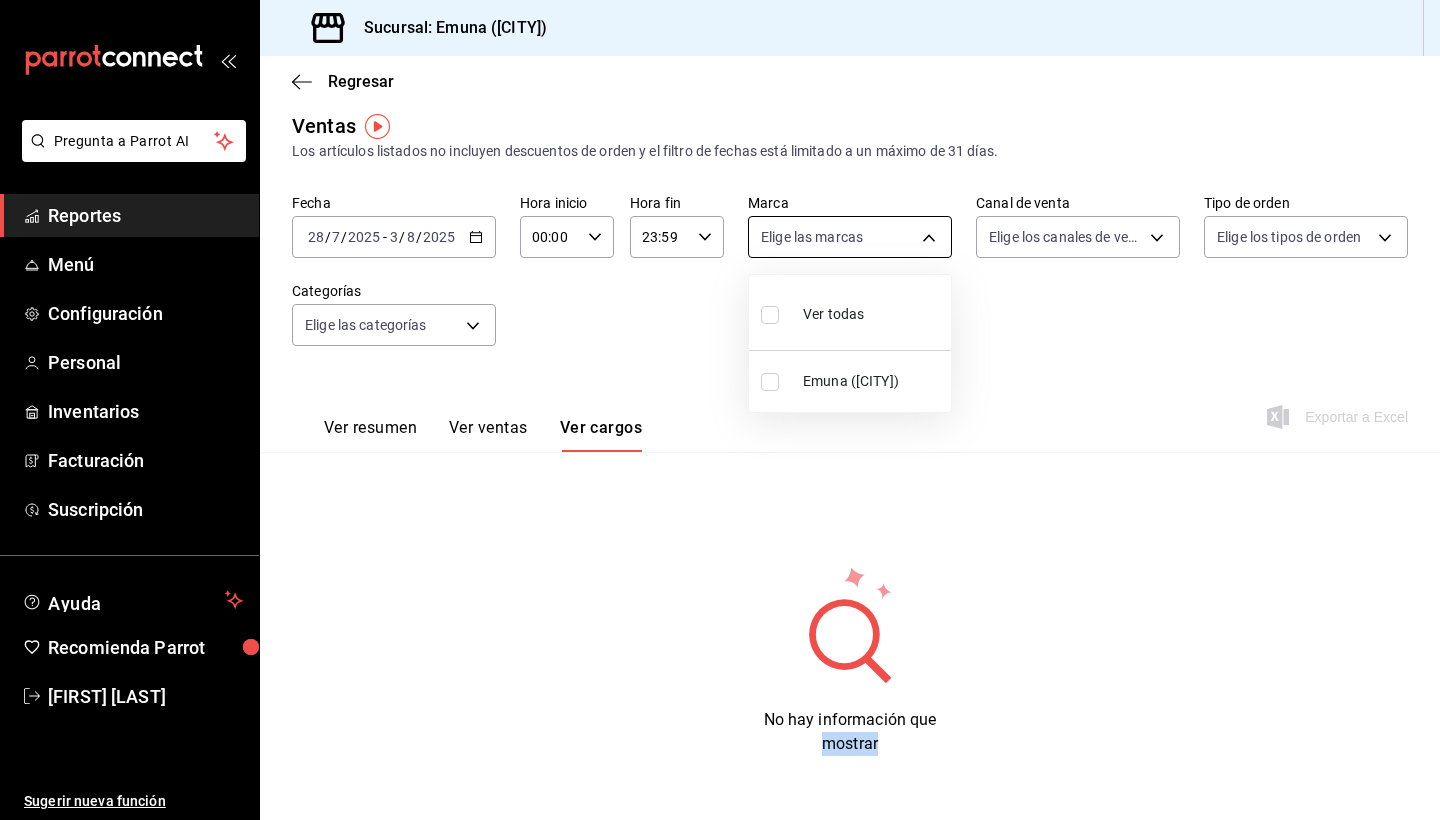 click on "Pregunta a Parrot AI Reportes   Menú   Configuración   Personal   Inventarios   Facturación   Suscripción   Ayuda Recomienda Parrot   Axel Cruz Montaño   Sugerir nueva función   Sucursal: Emuna (puebla) Regresar Ventas Los artículos listados no incluyen descuentos de orden y el filtro de fechas está limitado a un máximo de 31 días. Fecha 2025-07-28 28 / 7 / 2025 - 2025-08-03 3 / 8 / 2025 Hora inicio 00:00 Hora inicio Hora fin 23:59 Hora fin Marca Elige las marcas Canal de venta Elige los canales de venta Tipo de orden Elige los tipos de orden Categorías Elige las categorías Ver resumen Ver ventas Ver cargos Exportar a Excel No hay información que mostrar GANA 1 MES GRATIS EN TU SUSCRIPCIÓN AQUÍ ¿Recuerdas cómo empezó tu restaurante?
Hoy puedes ayudar a un colega a tener el mismo cambio que tú viviste.
Recomienda Parrot directamente desde tu Portal Administrador.
Es fácil y rápido.
🎁 Por cada restaurante que se una, ganas 1 mes gratis. Ver video tutorial Ir a video Reportes   Menú" at bounding box center [720, 410] 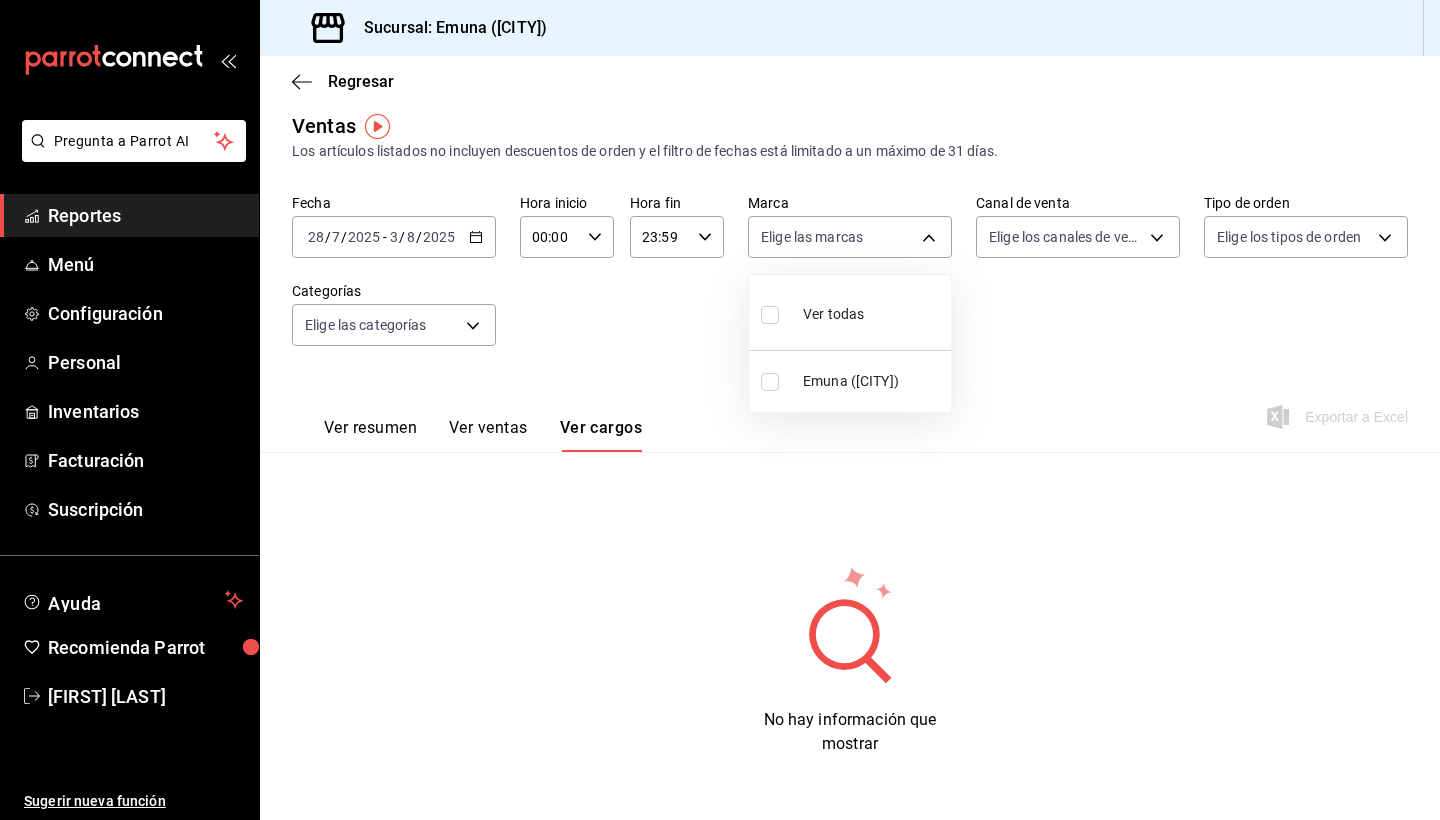 click at bounding box center [774, 314] 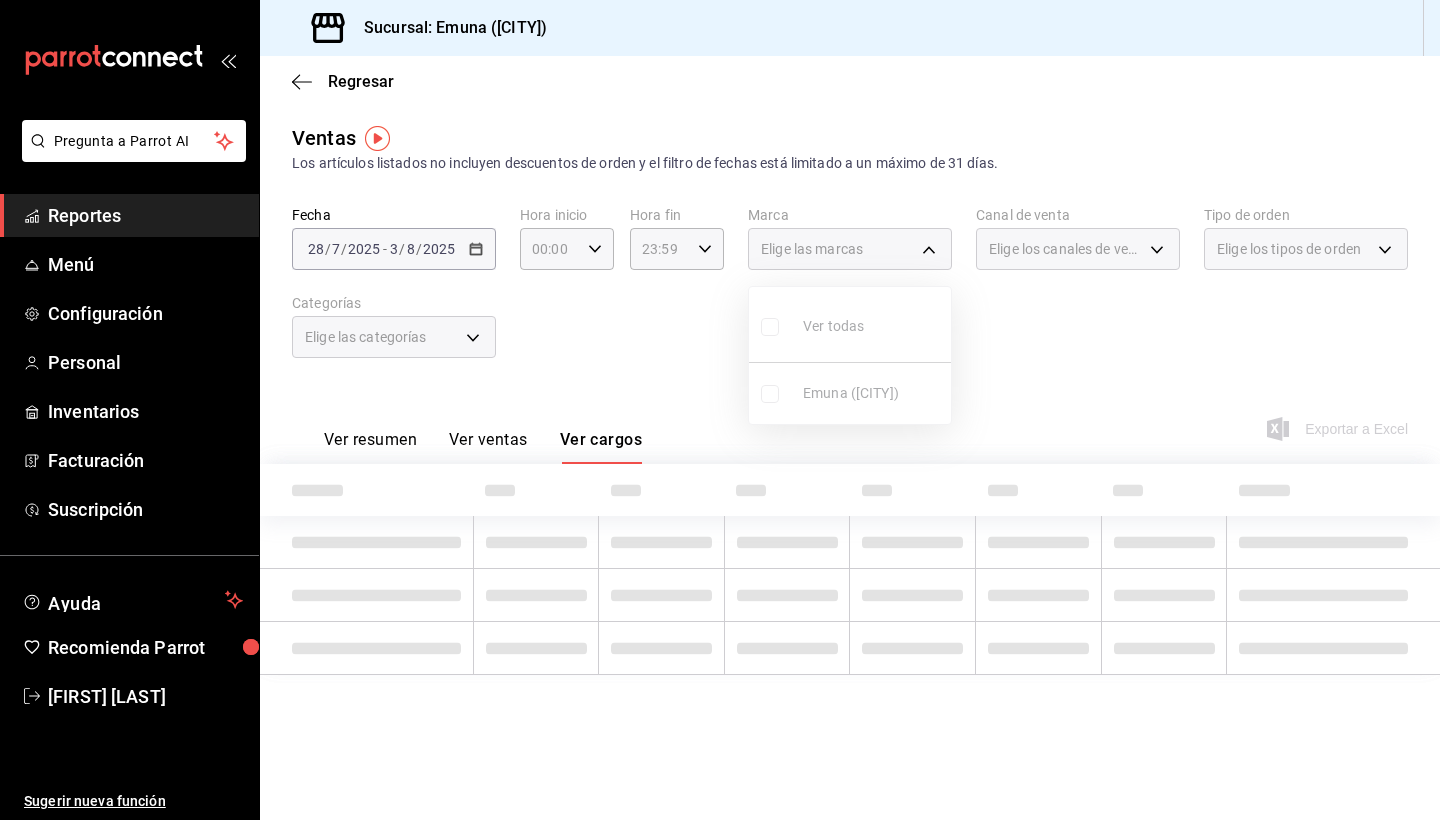 scroll, scrollTop: 0, scrollLeft: 0, axis: both 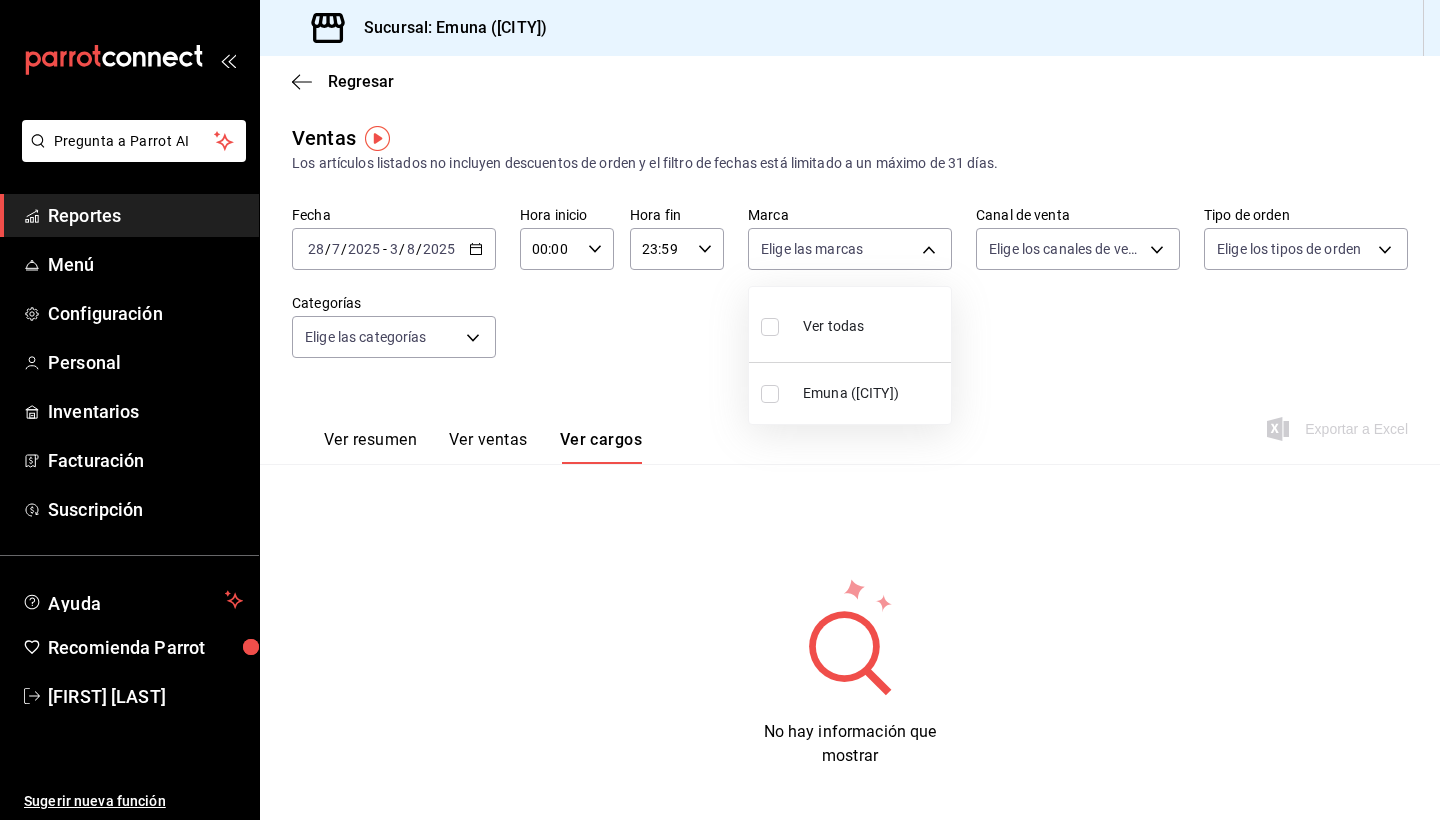 click at bounding box center [720, 410] 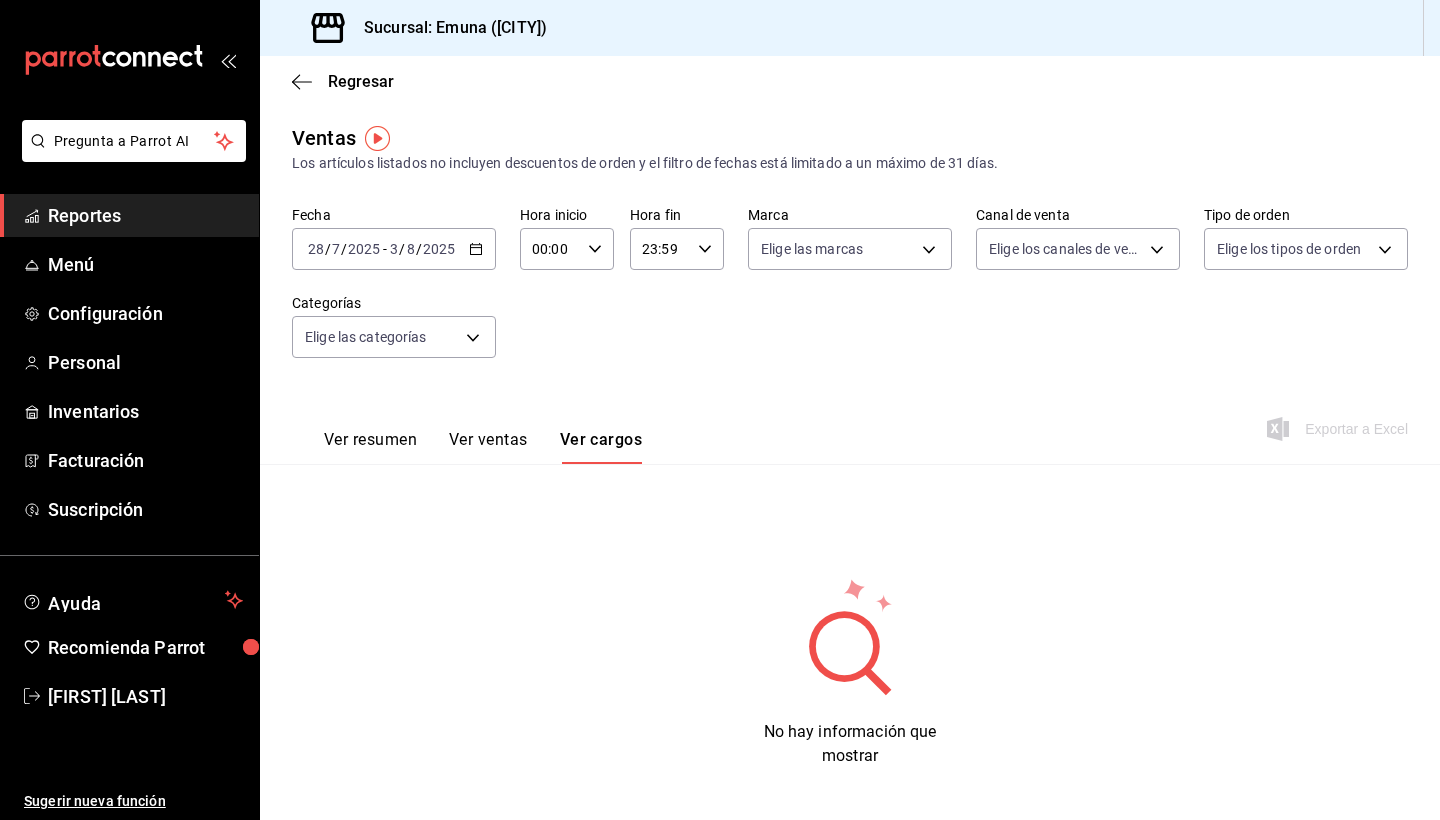 click on "Ver resumen" at bounding box center [370, 447] 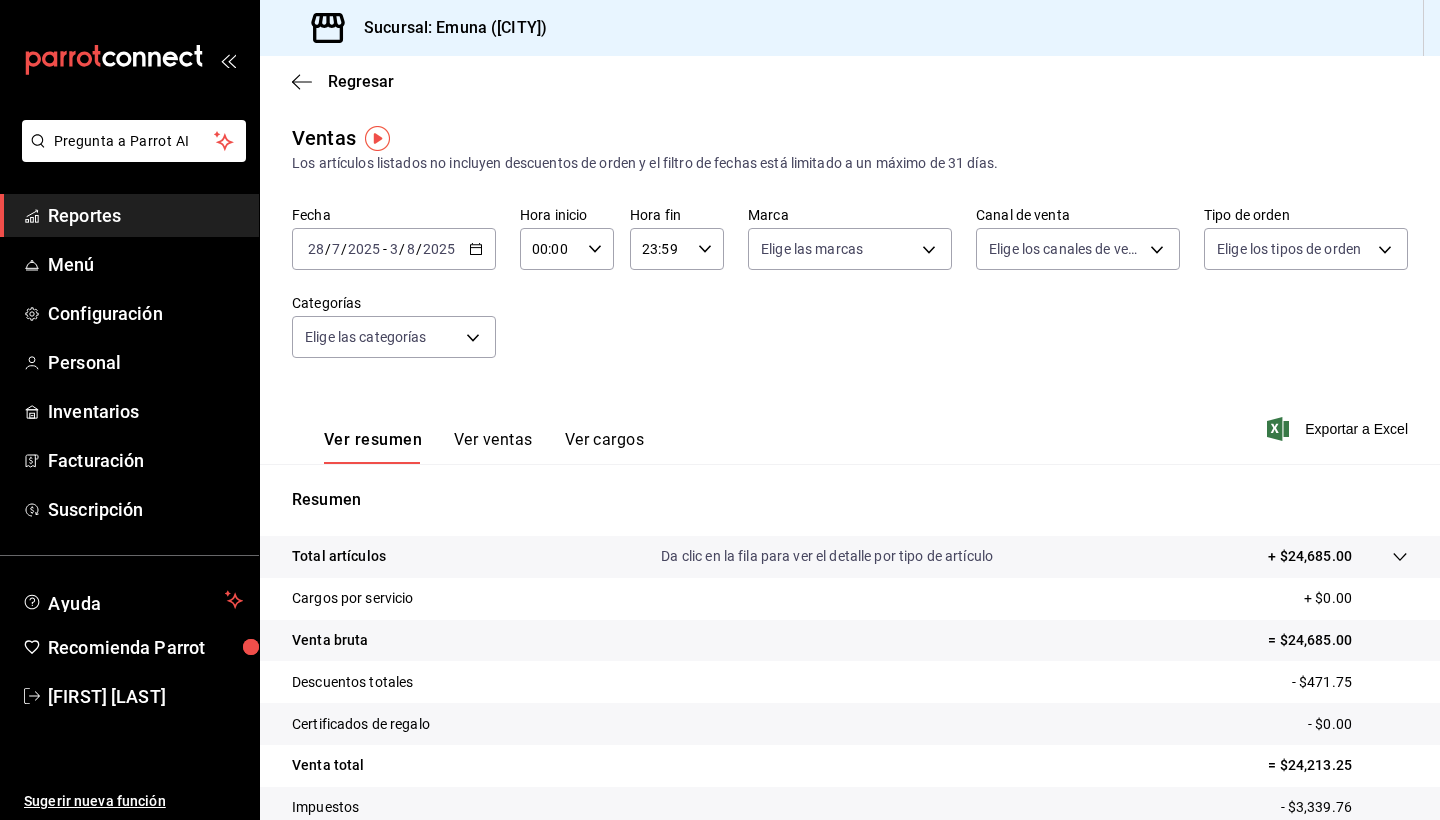 click on "Ver ventas" at bounding box center (493, 447) 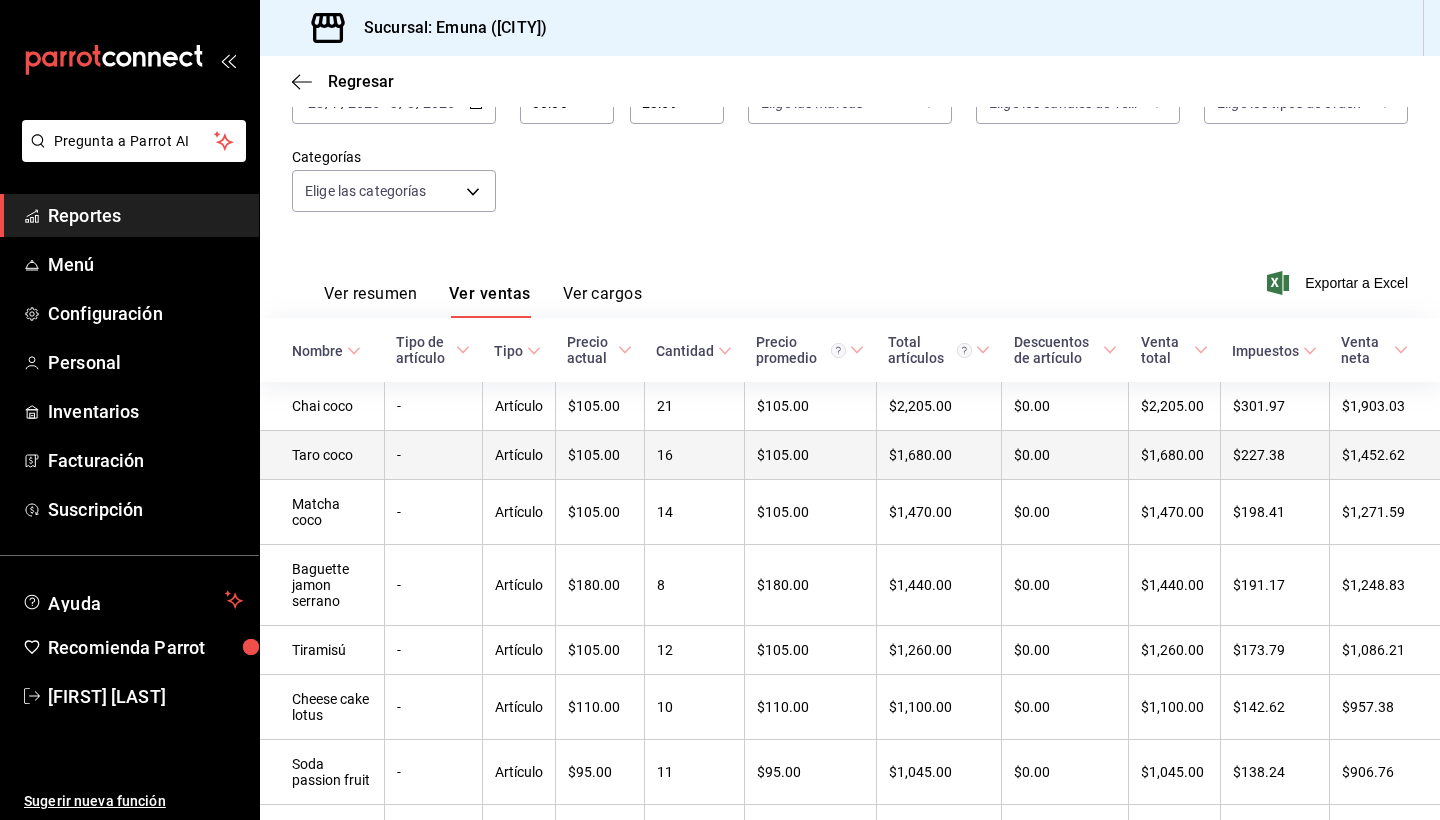 scroll, scrollTop: 166, scrollLeft: 0, axis: vertical 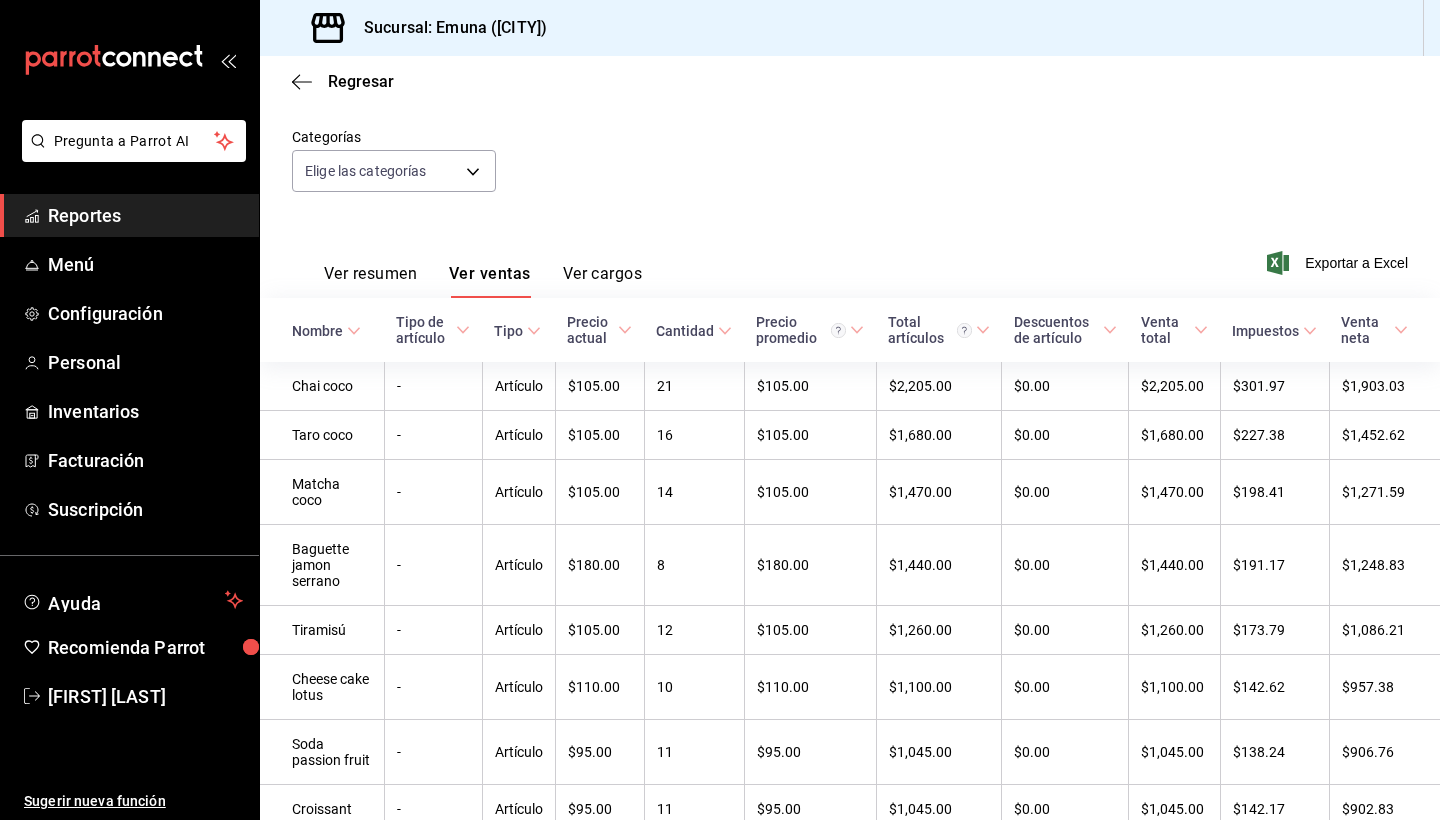 click on "Ver cargos" at bounding box center [603, 281] 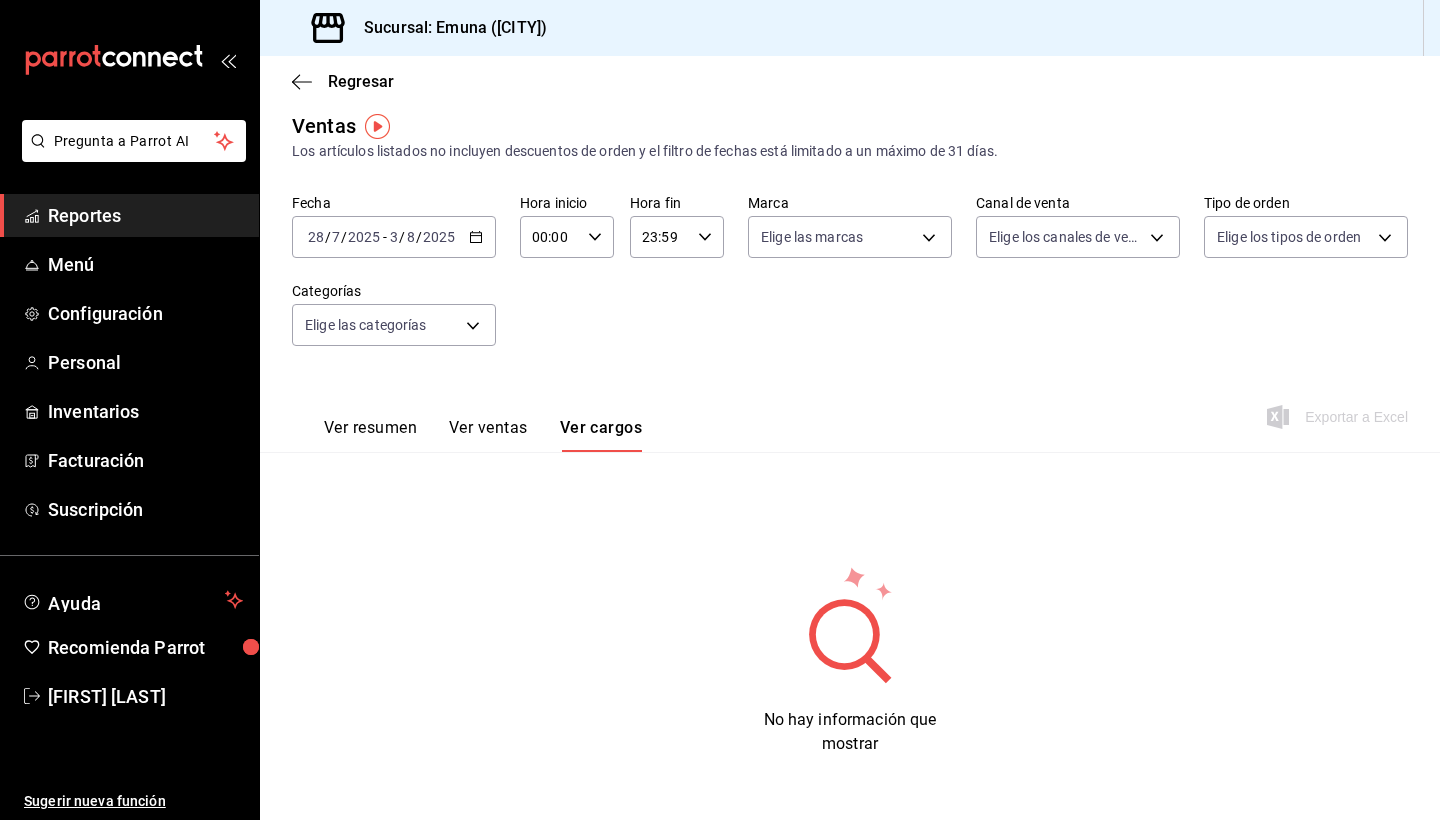 scroll, scrollTop: 12, scrollLeft: 0, axis: vertical 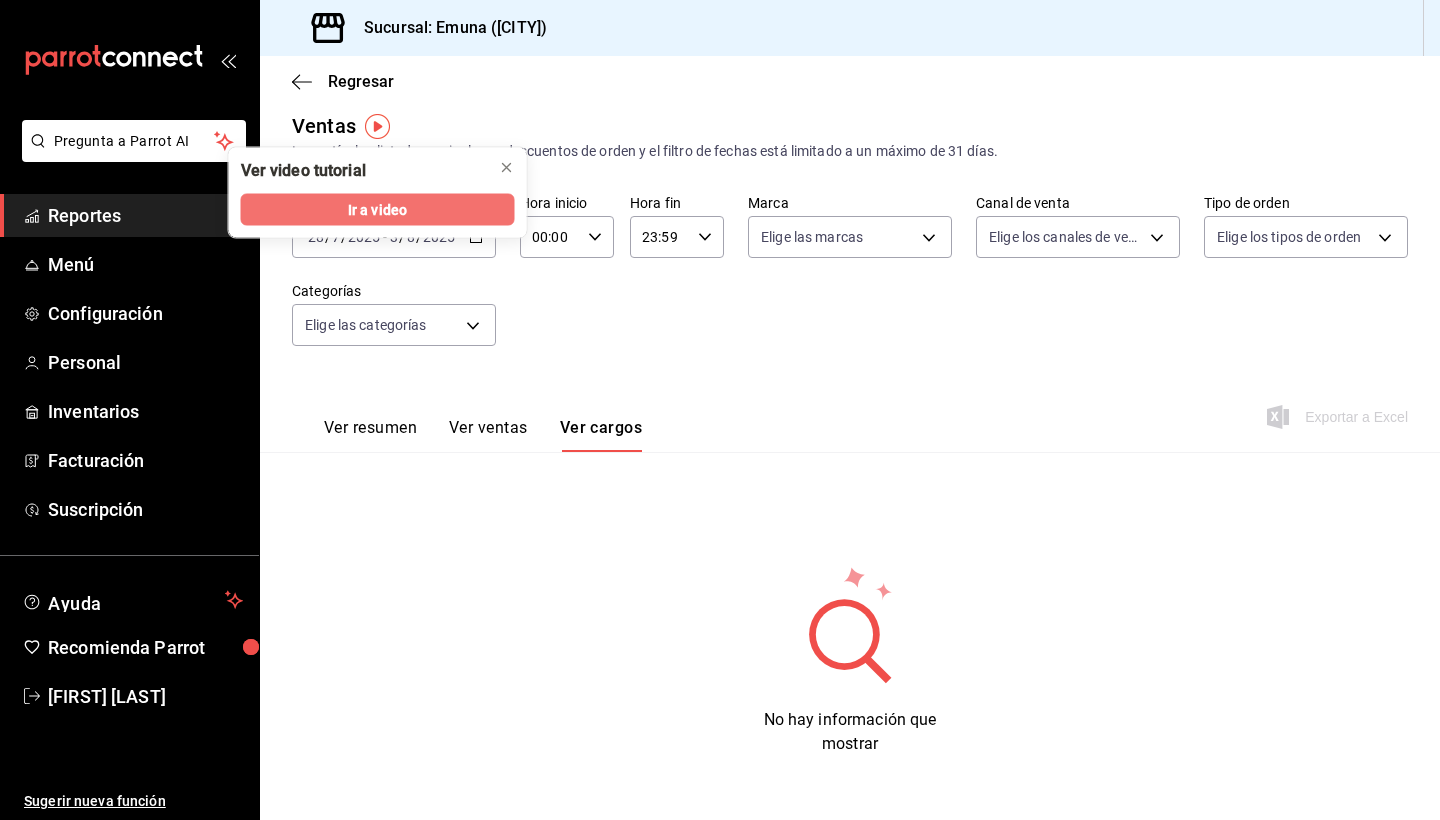 click on "Ir a video" at bounding box center [377, 209] 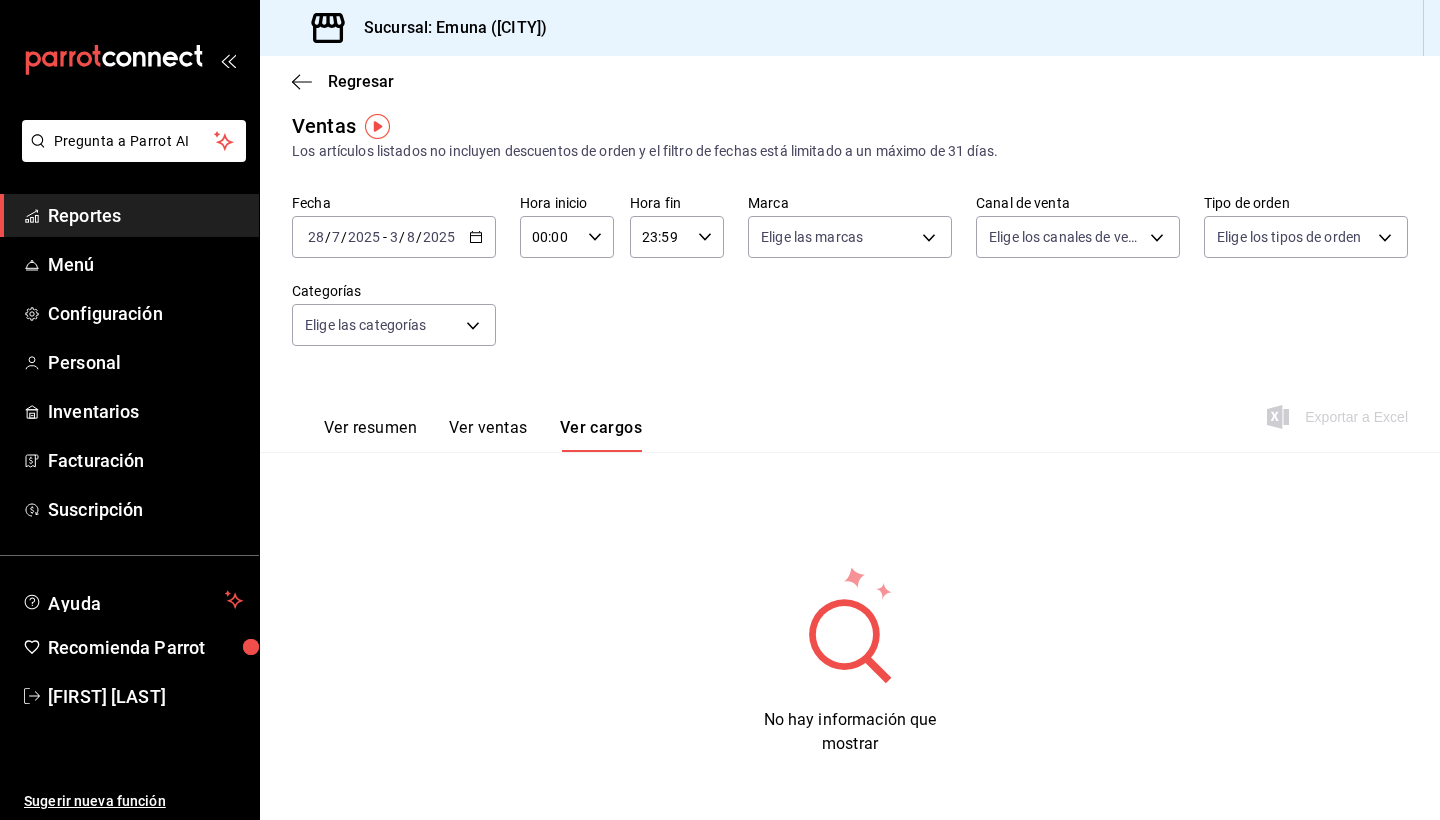 click on "Reportes" at bounding box center [145, 215] 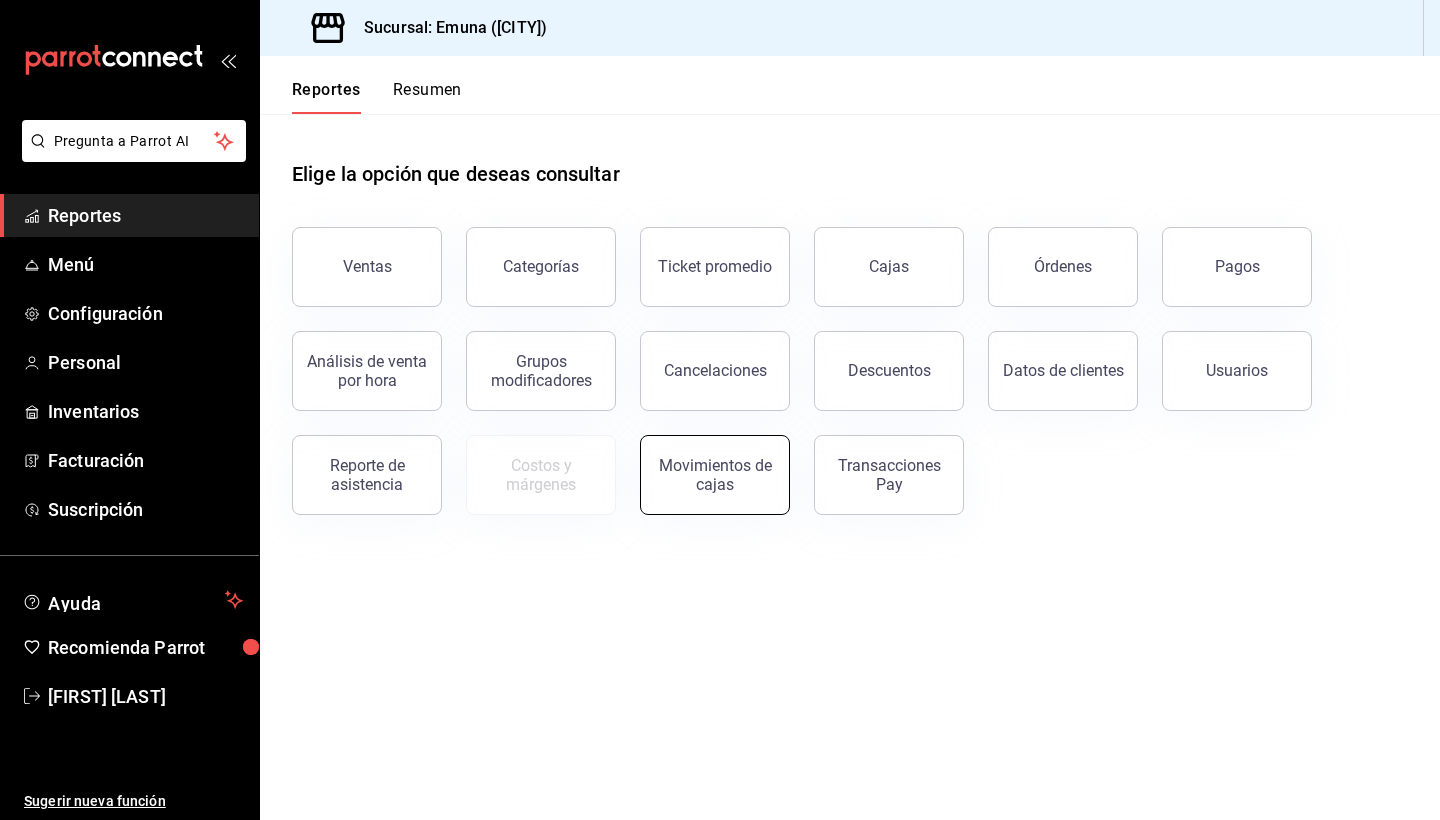 click on "Movimientos de cajas" at bounding box center (715, 475) 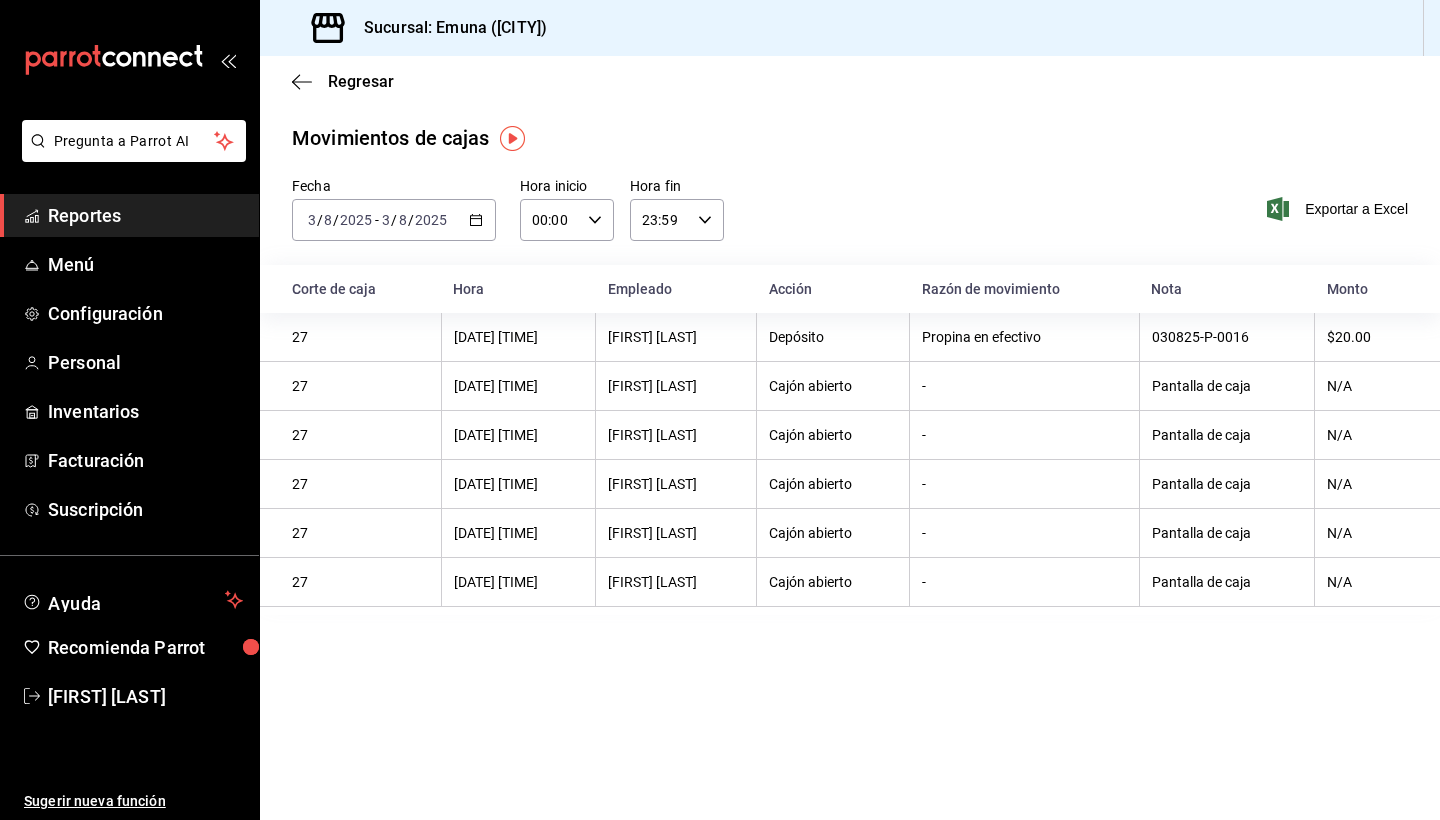 click 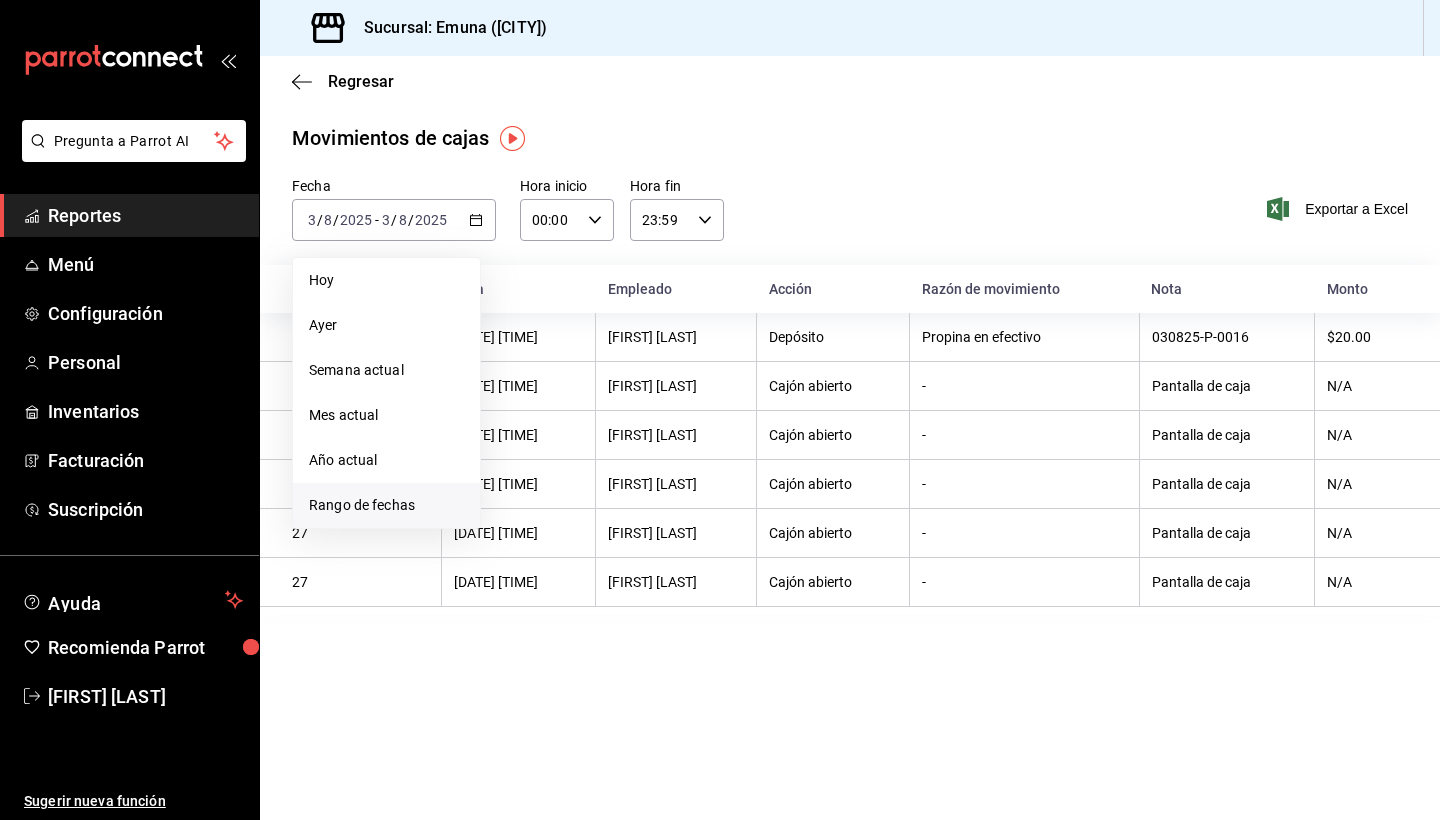 click on "Rango de fechas" at bounding box center (386, 505) 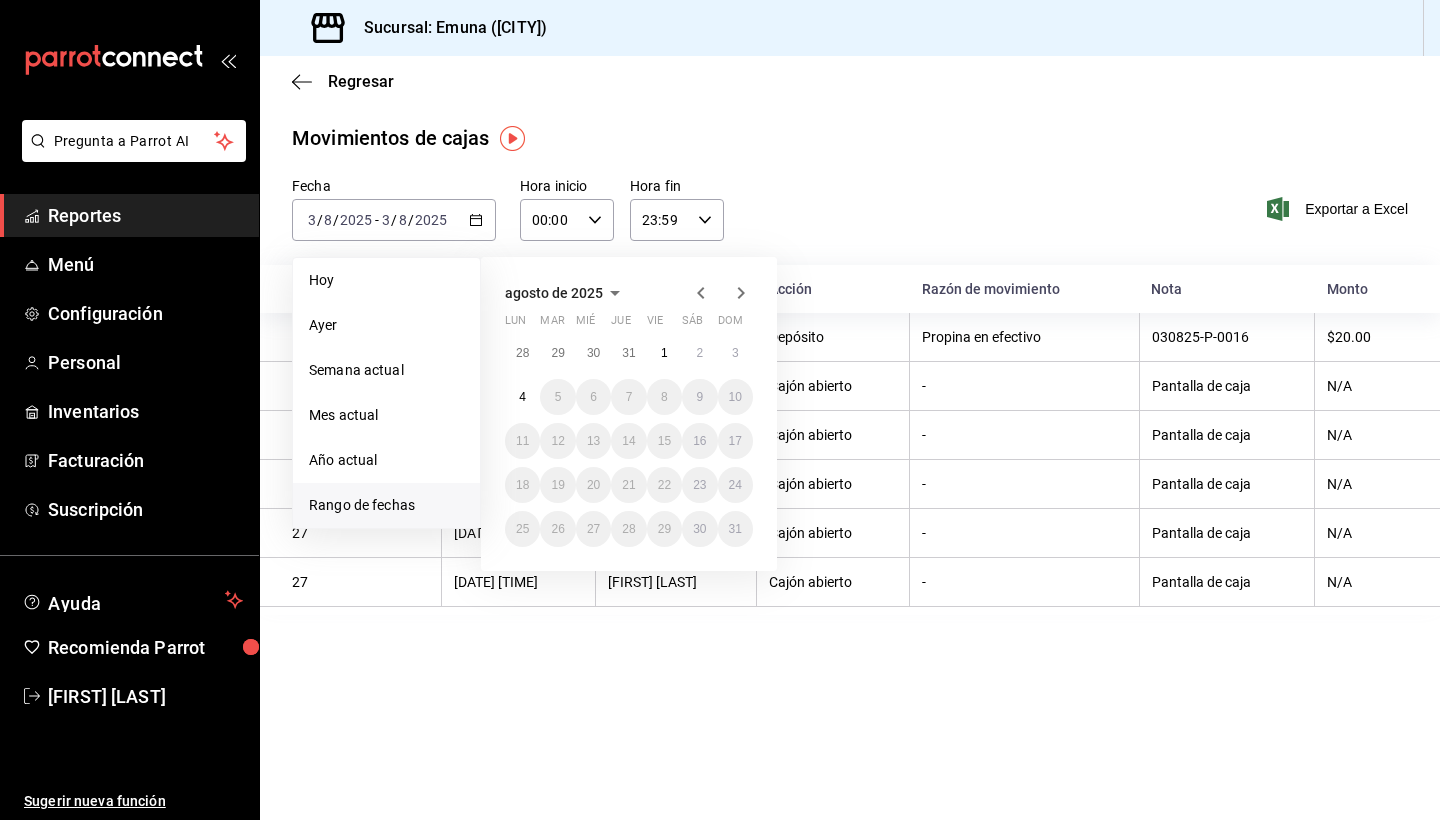 click 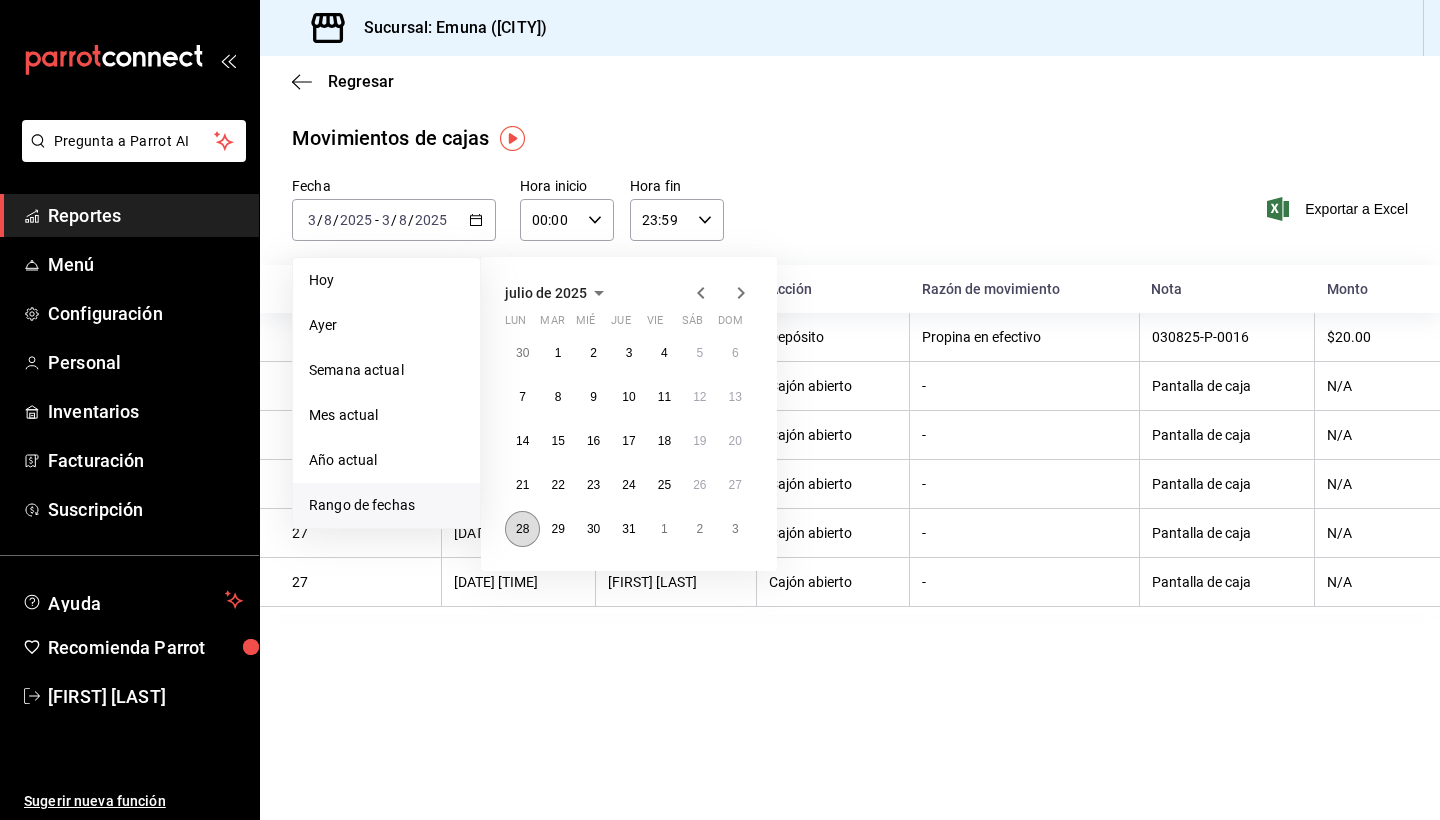 click on "28" at bounding box center [522, 529] 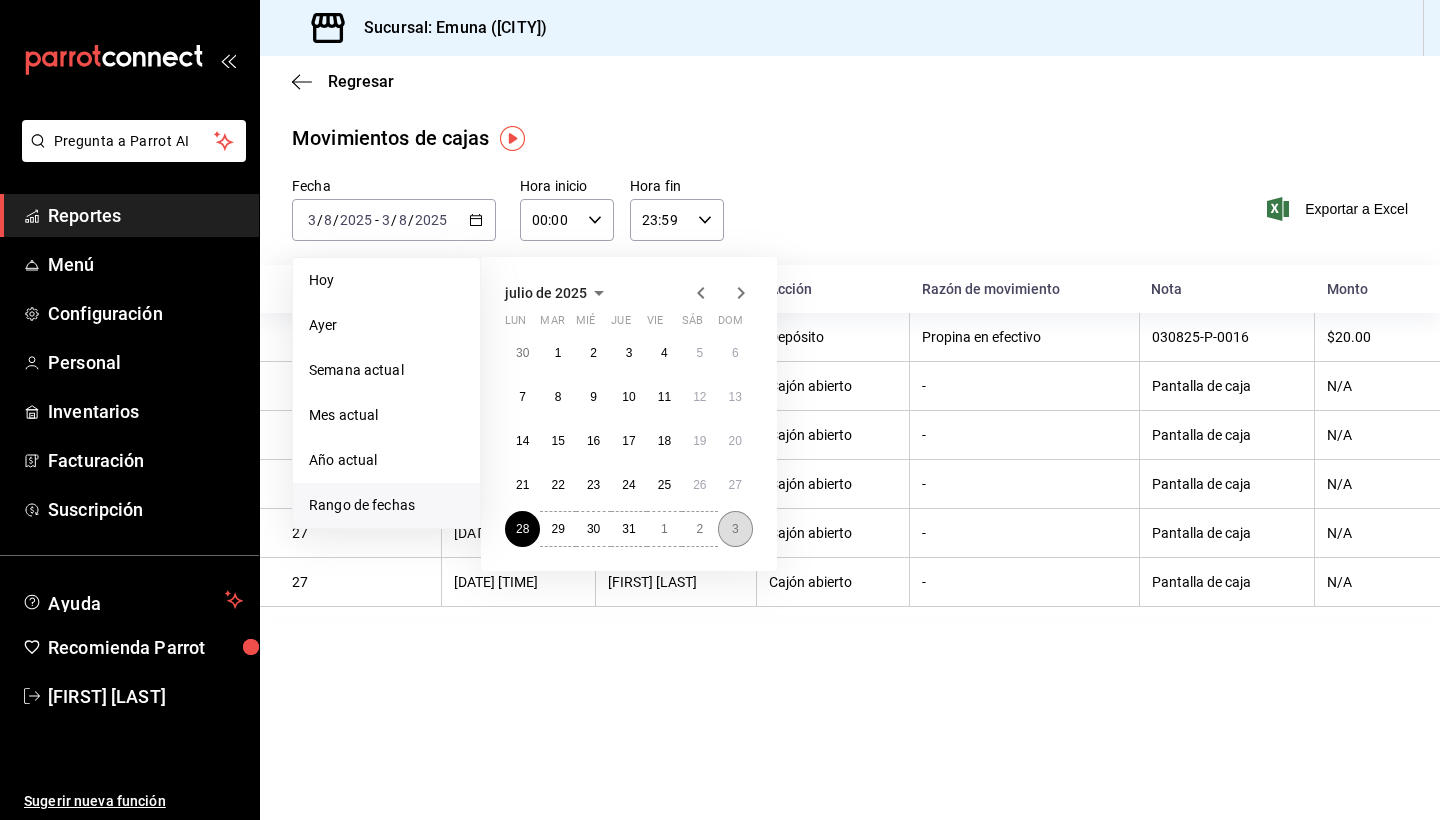 click on "3" at bounding box center [735, 529] 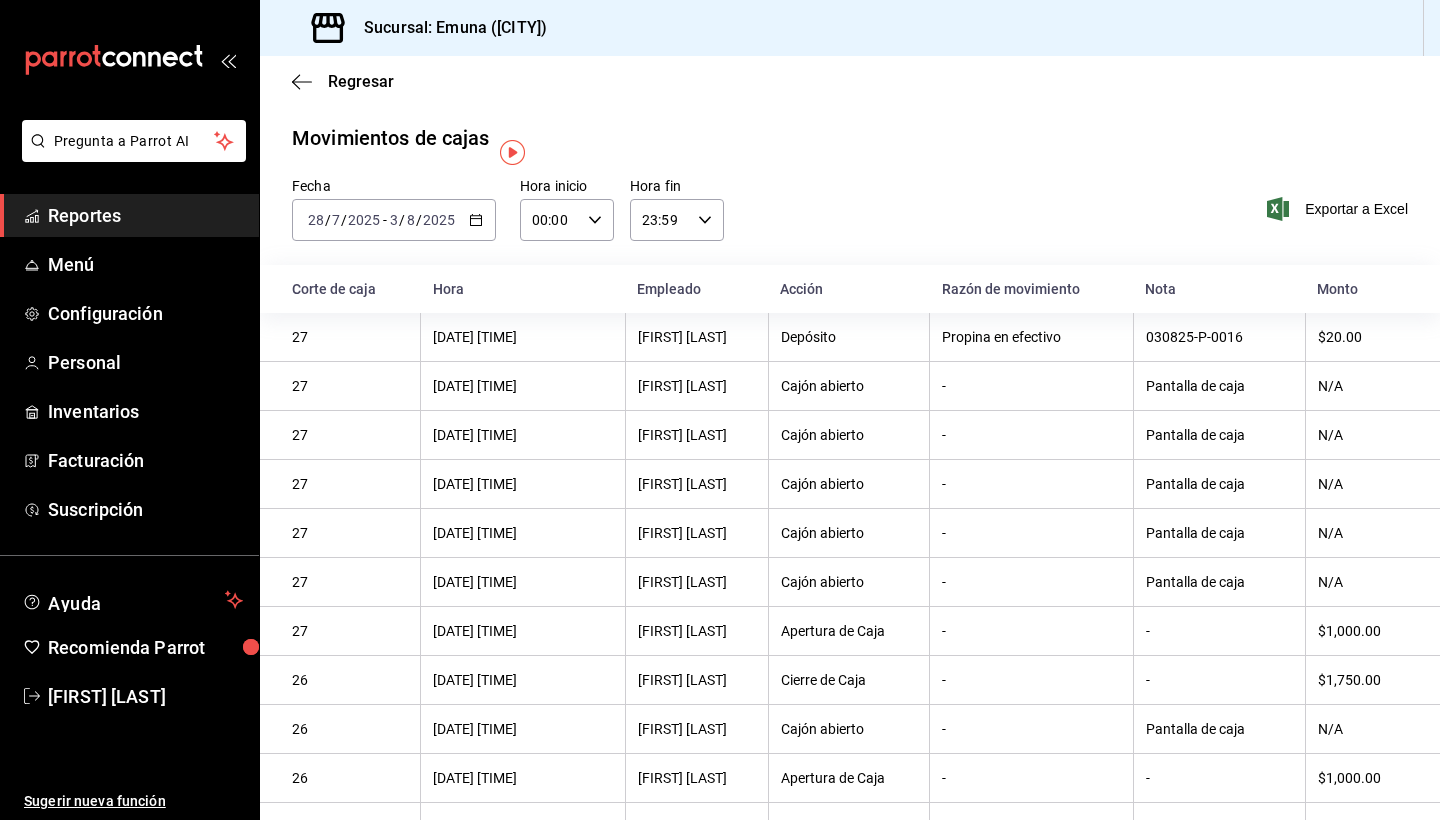scroll, scrollTop: -10, scrollLeft: 0, axis: vertical 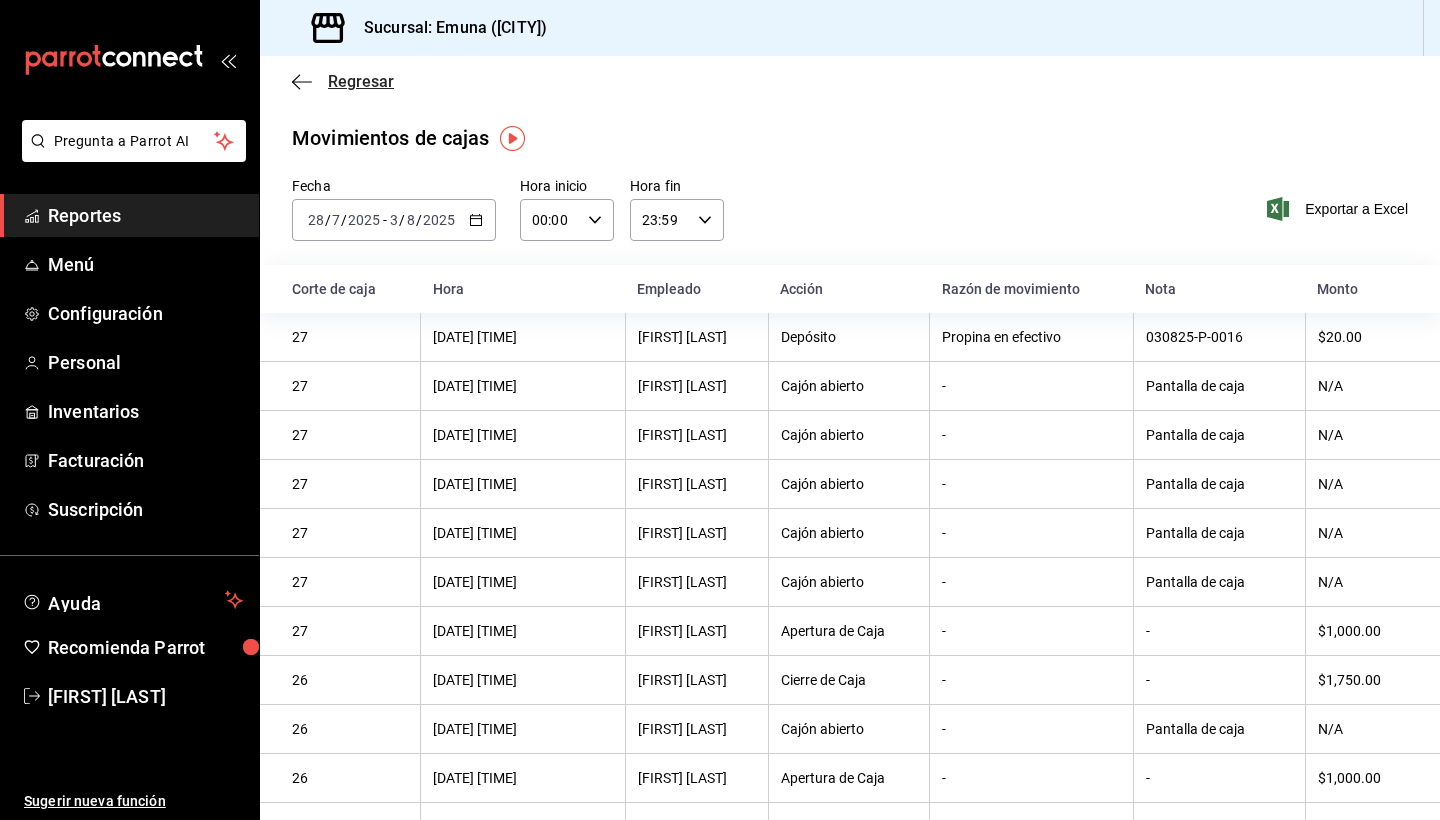 click on "Regresar" at bounding box center [343, 81] 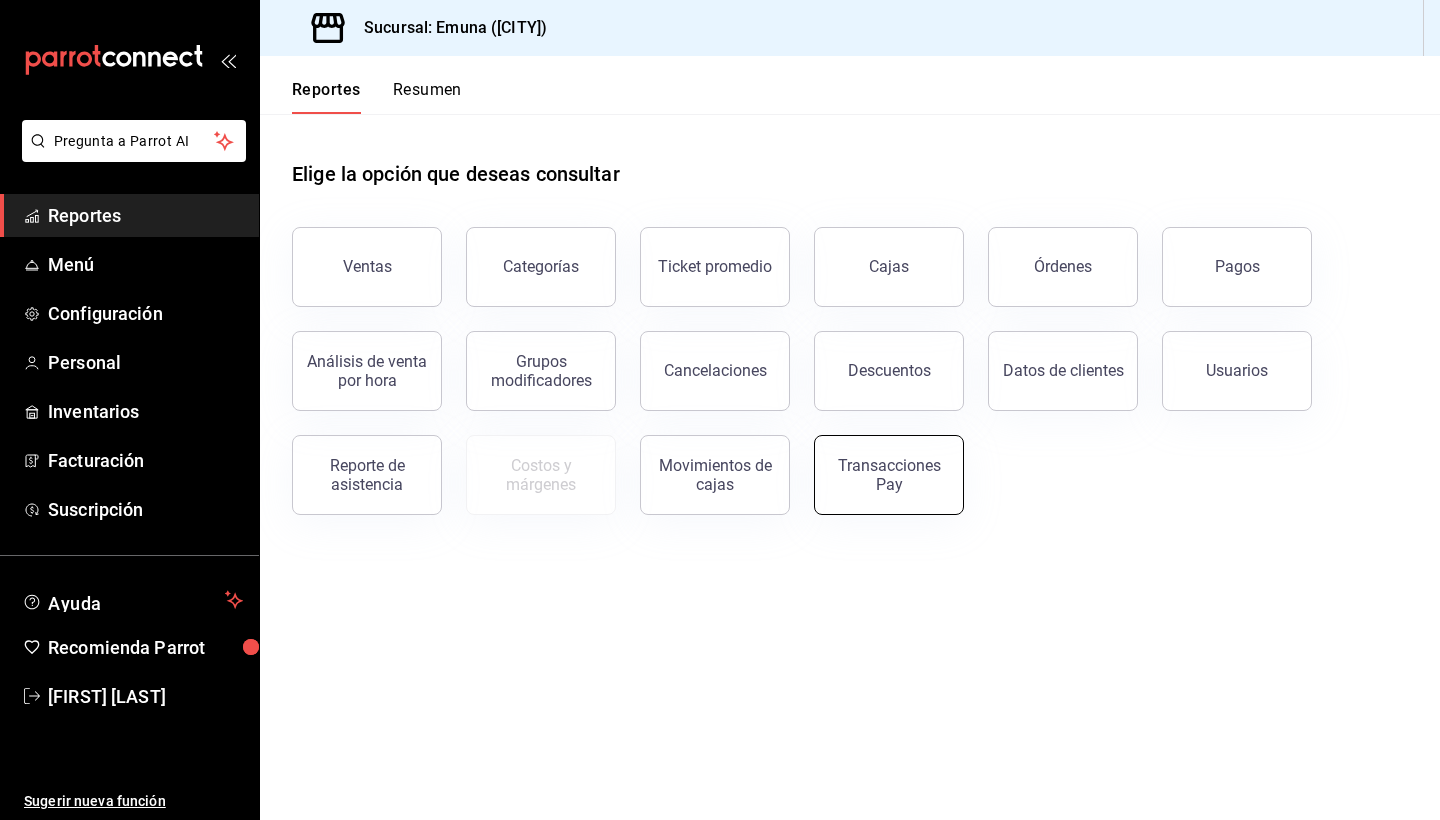 click on "Transacciones Pay" at bounding box center (889, 475) 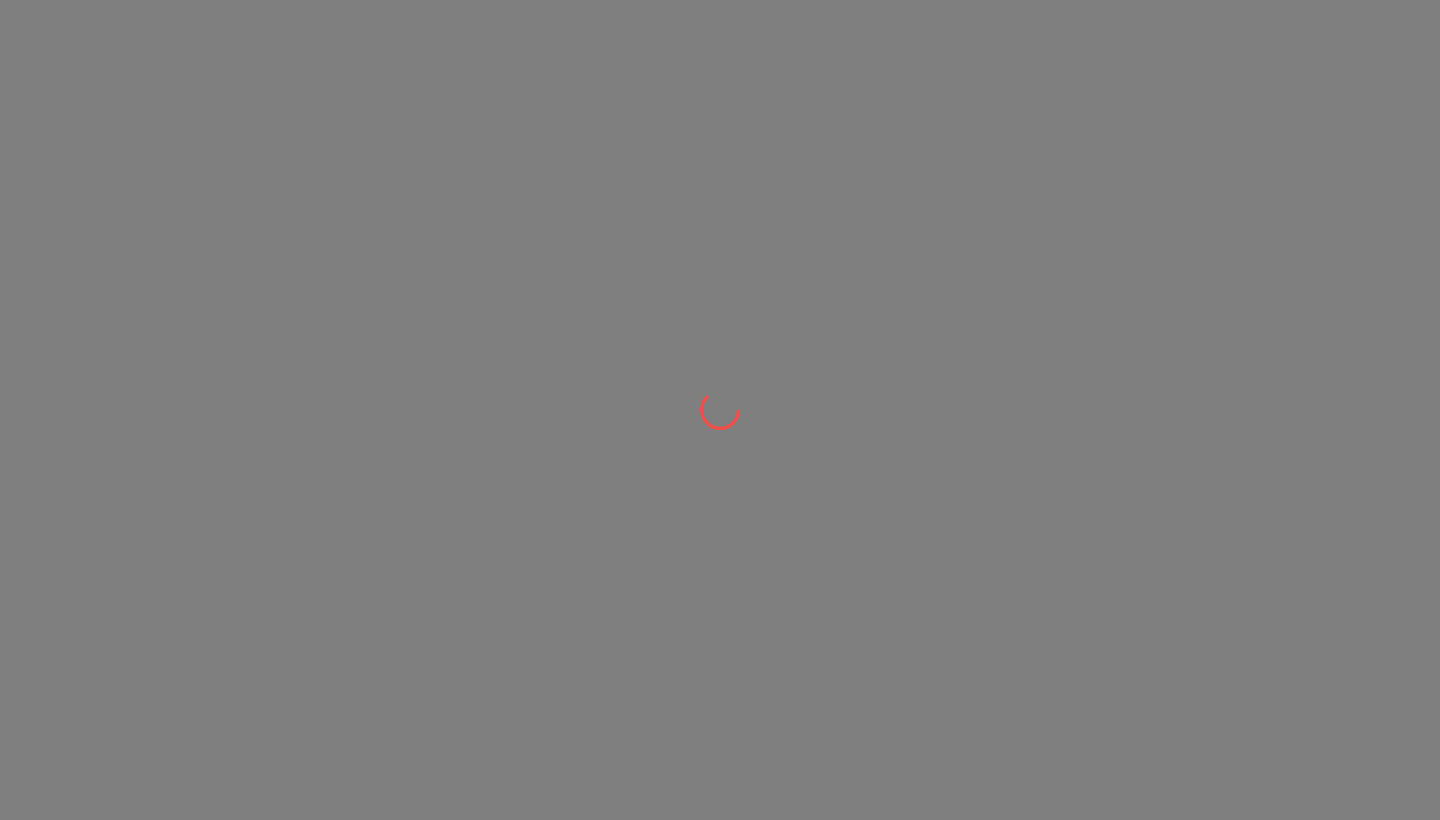 scroll, scrollTop: 0, scrollLeft: 0, axis: both 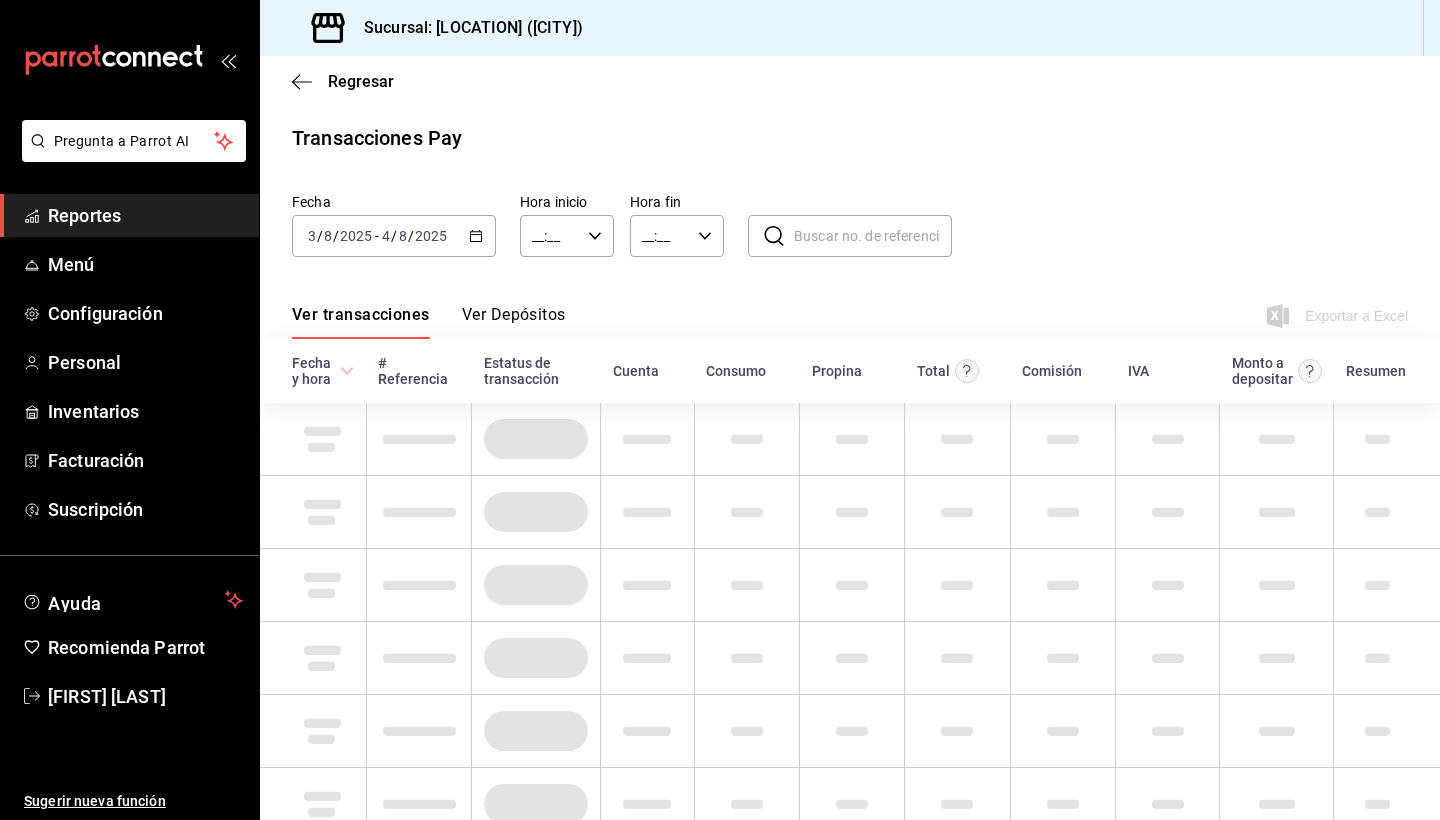 type on "00:00" 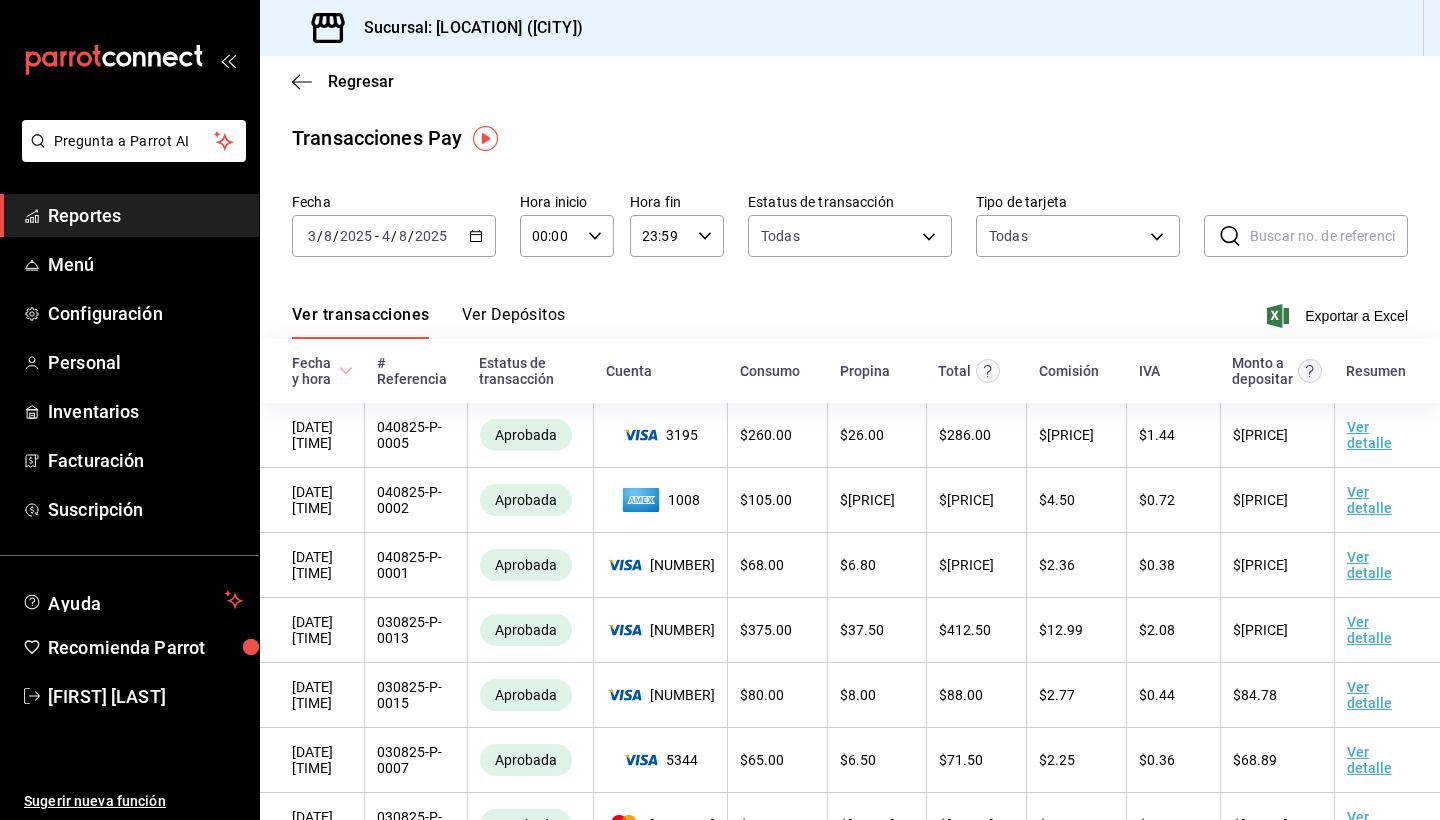 click 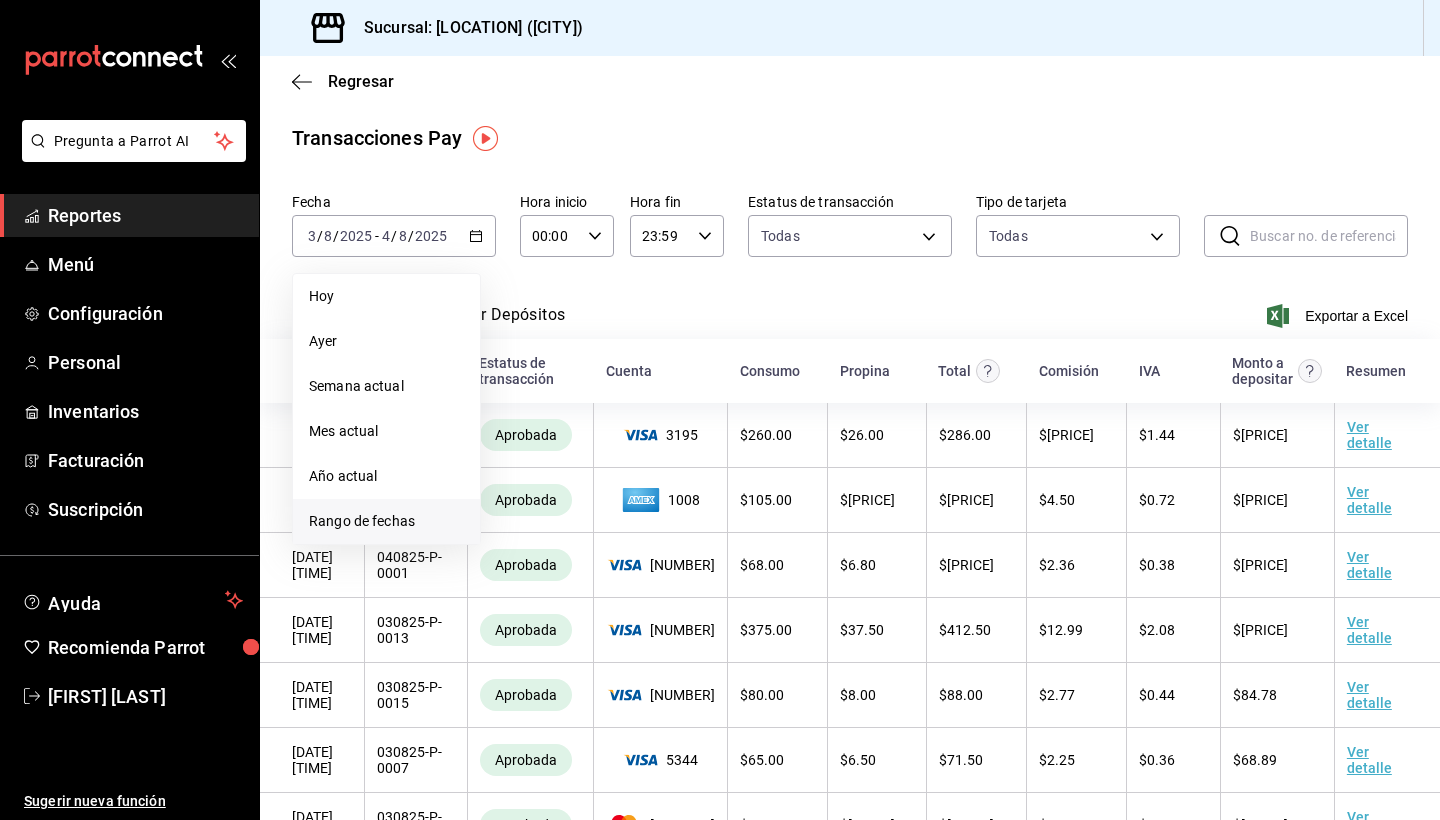 click on "Rango de fechas" at bounding box center [386, 521] 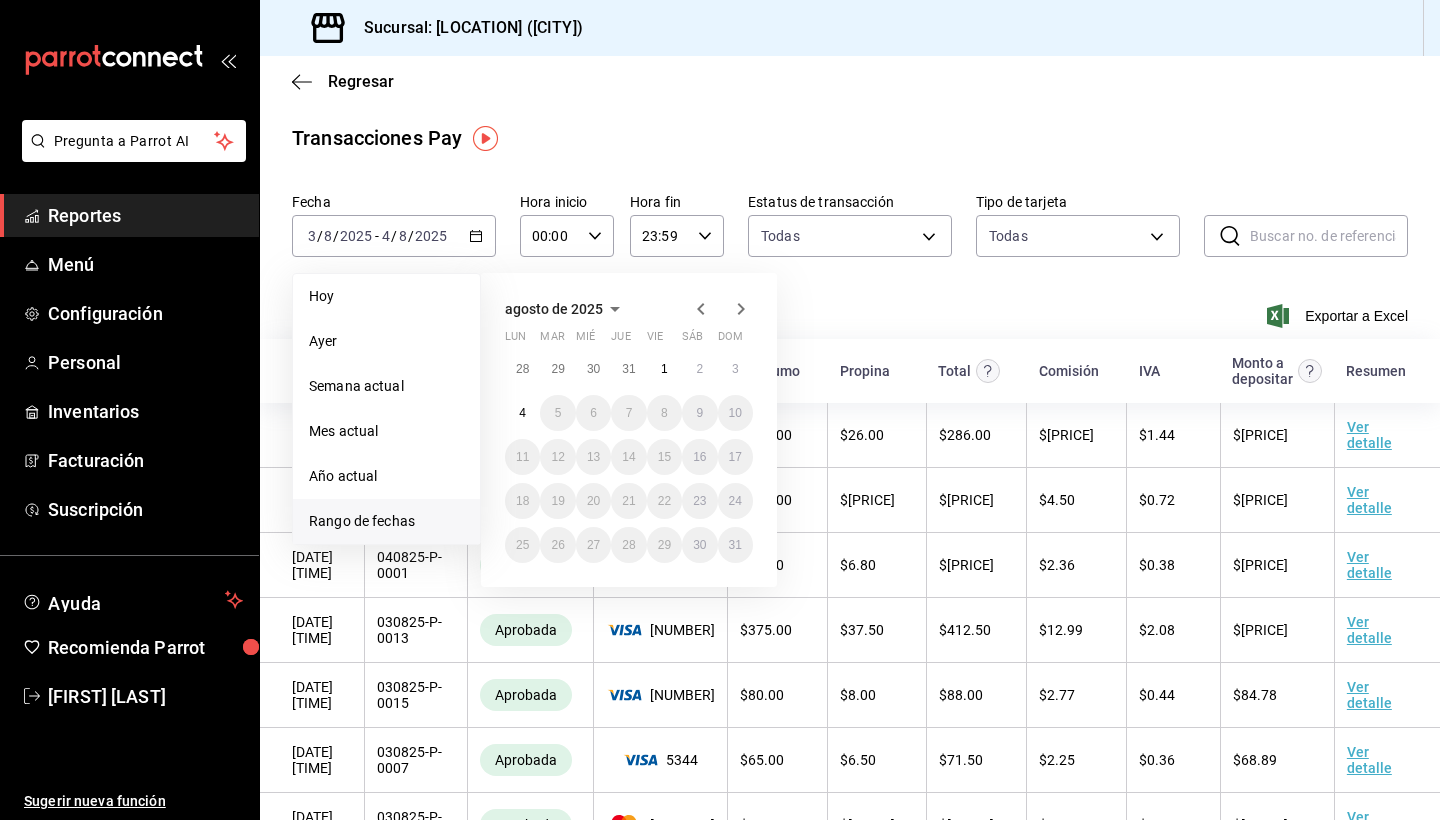 click 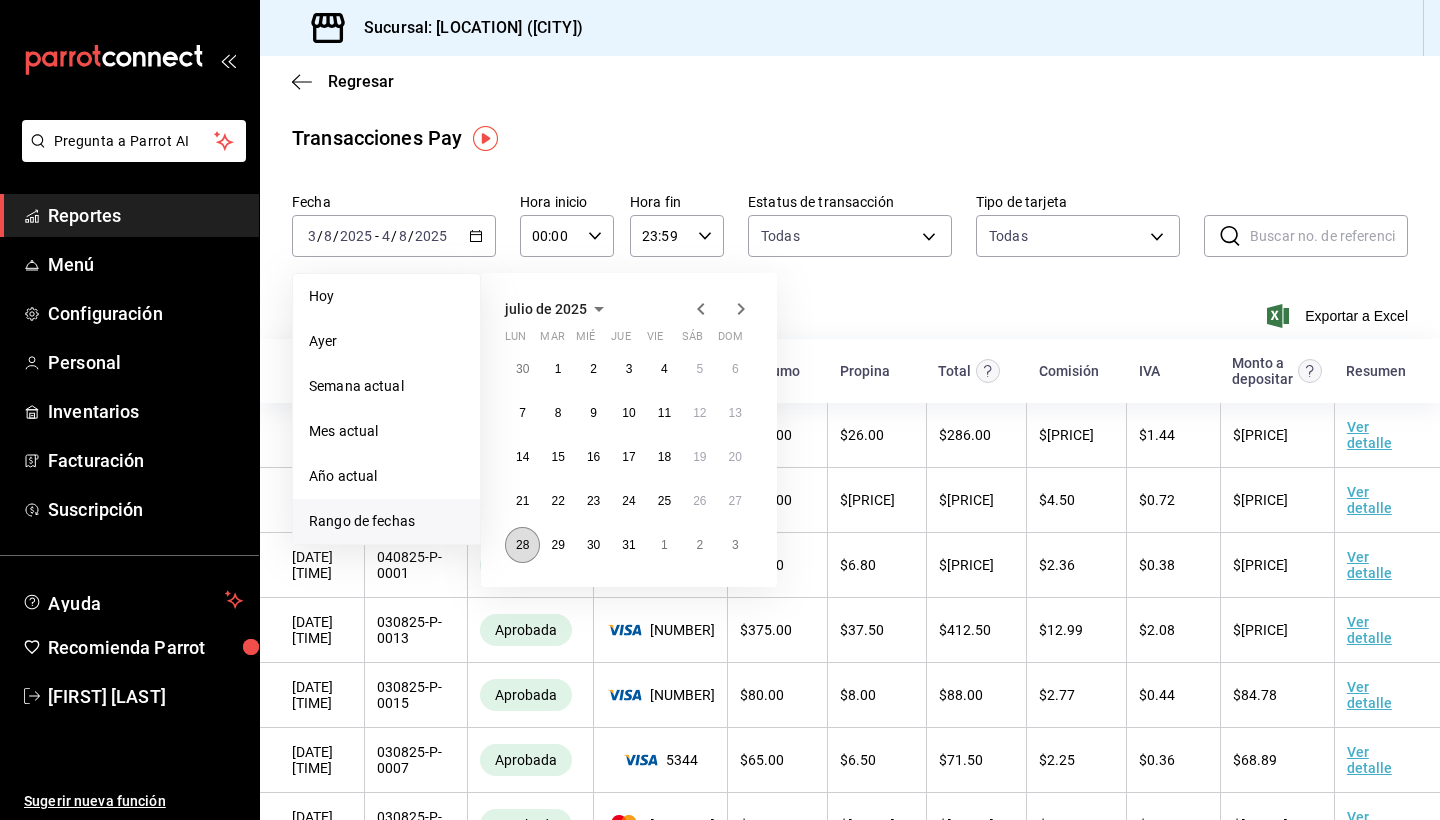 click on "28" at bounding box center (522, 545) 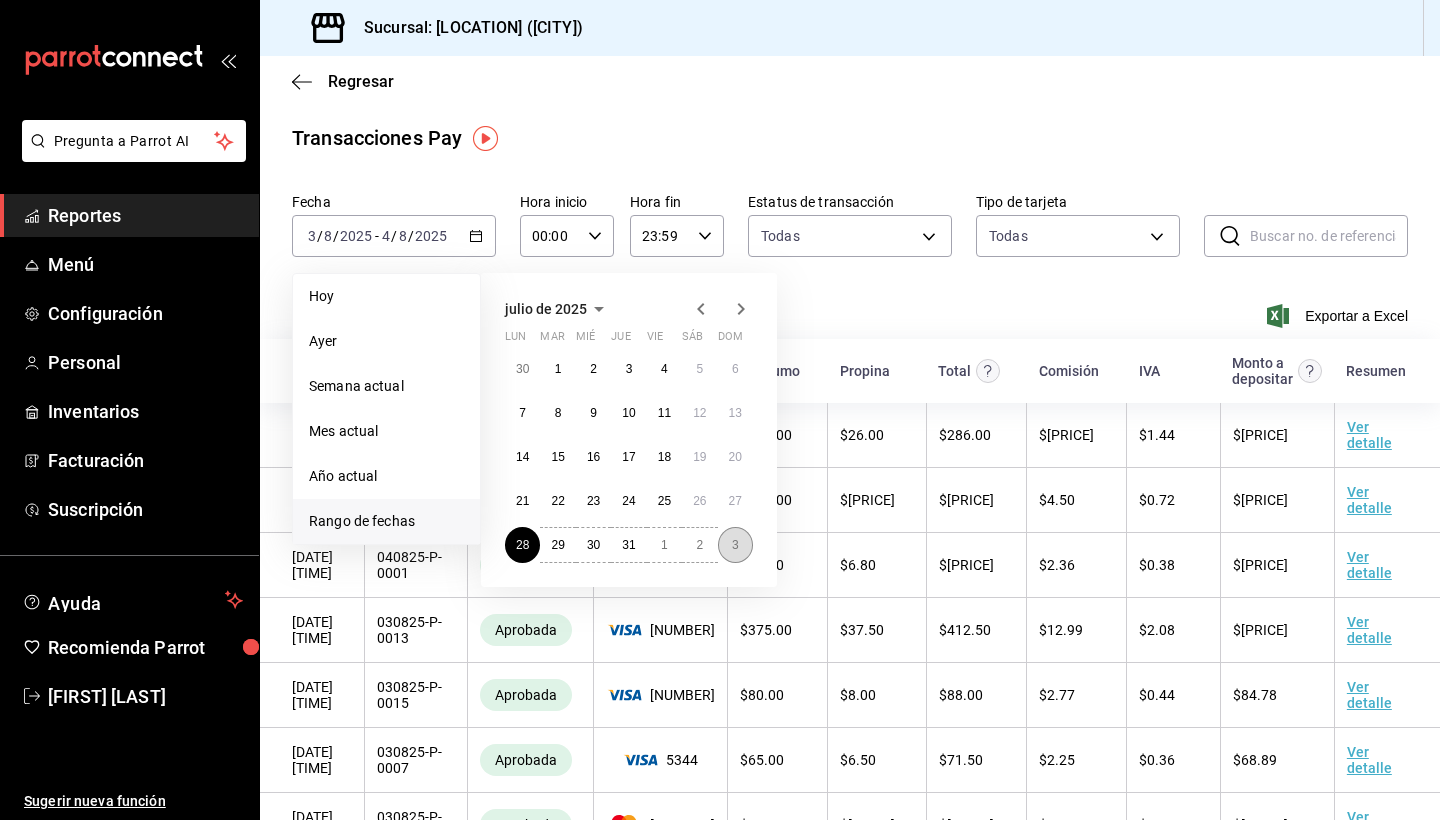 click on "3" at bounding box center [735, 545] 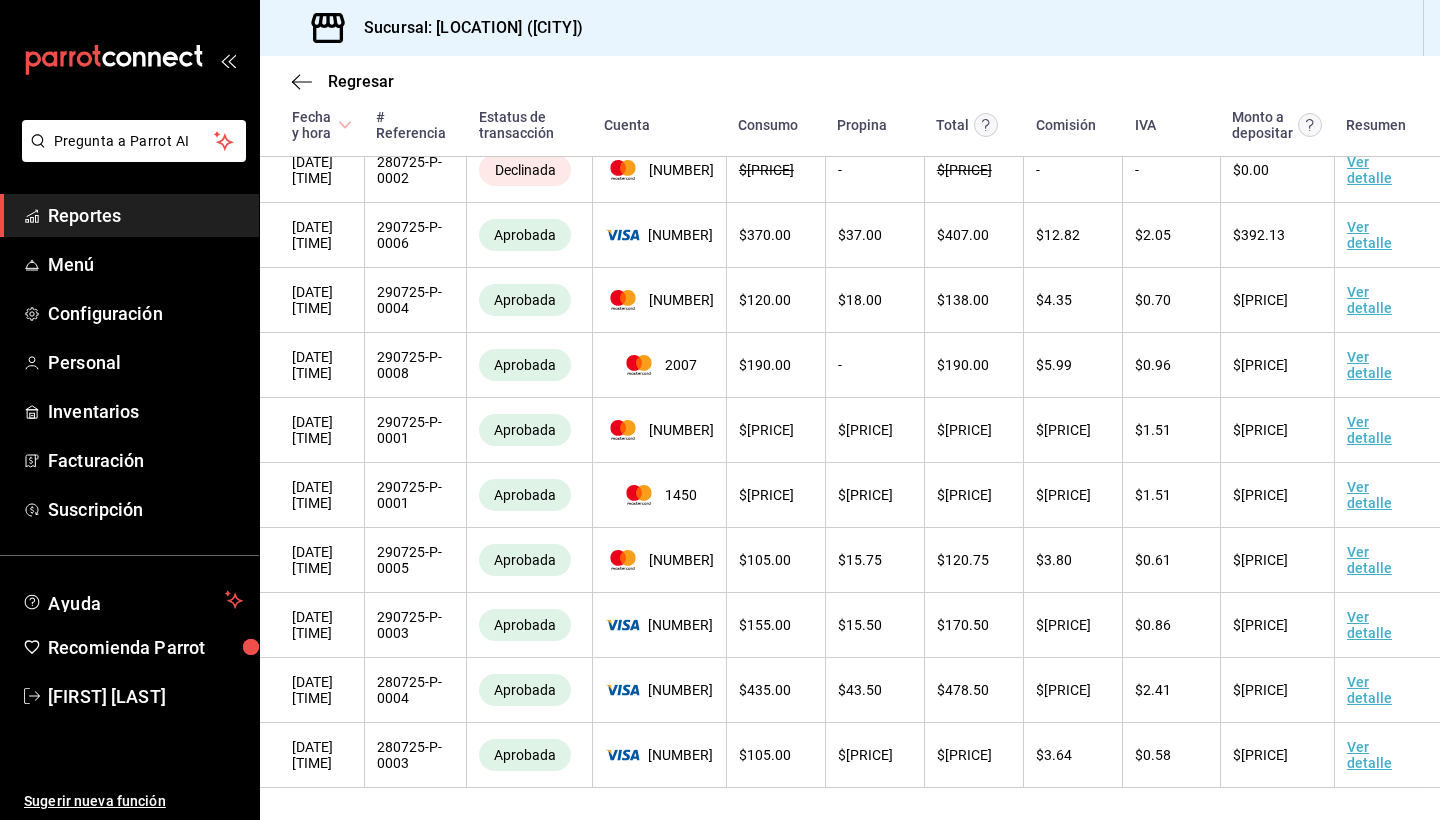 scroll, scrollTop: 3812, scrollLeft: 0, axis: vertical 